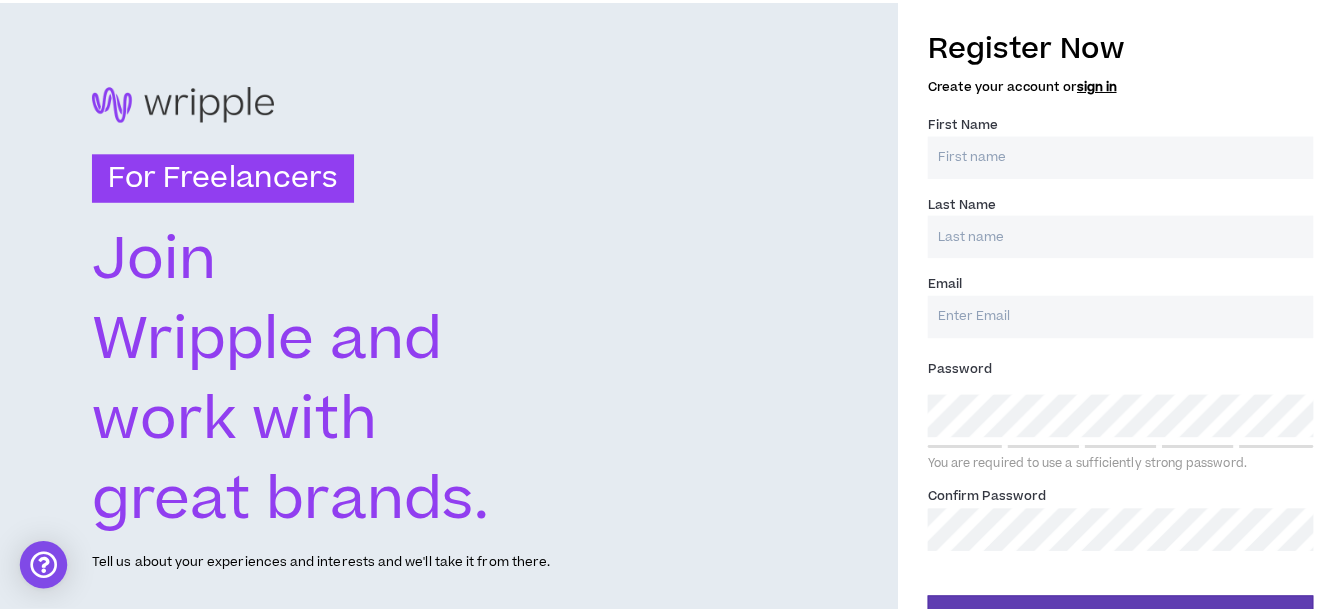 scroll, scrollTop: 0, scrollLeft: 0, axis: both 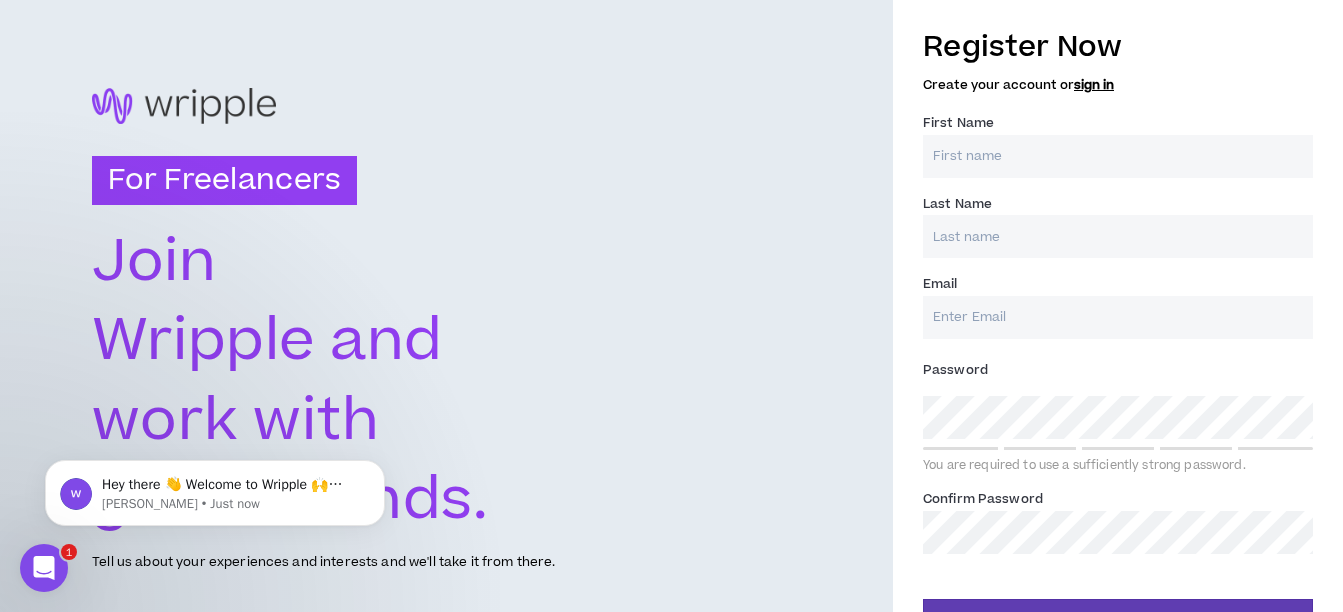 click on "First Name  *" at bounding box center [1118, 156] 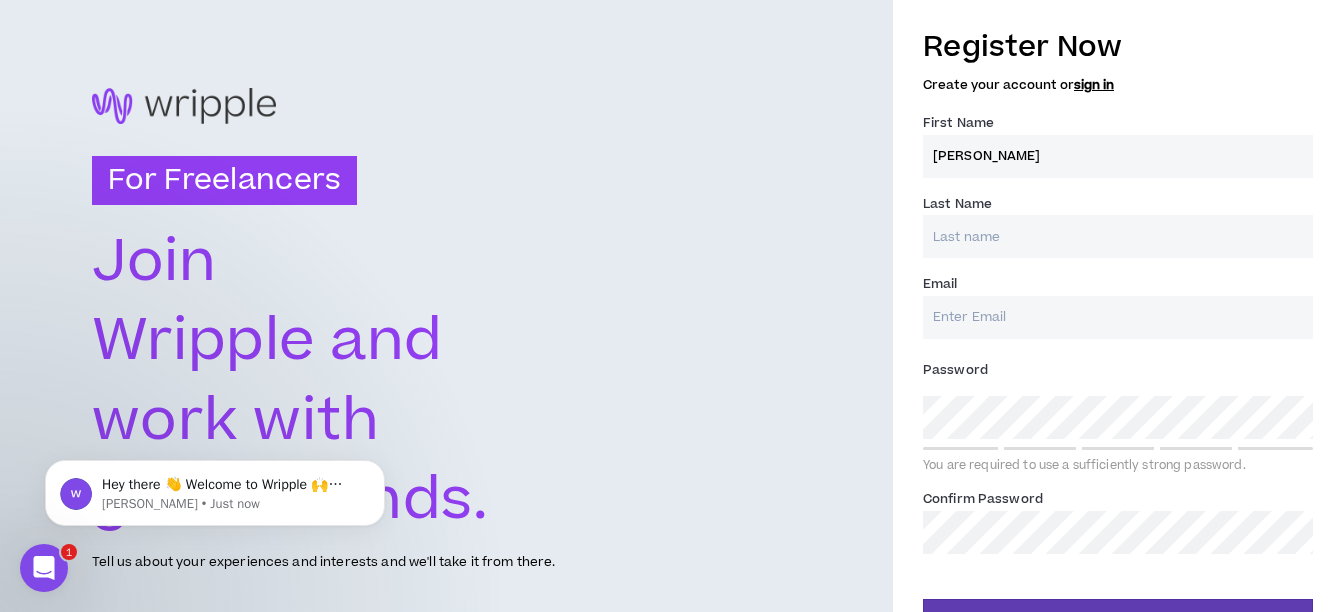 type on "Hall" 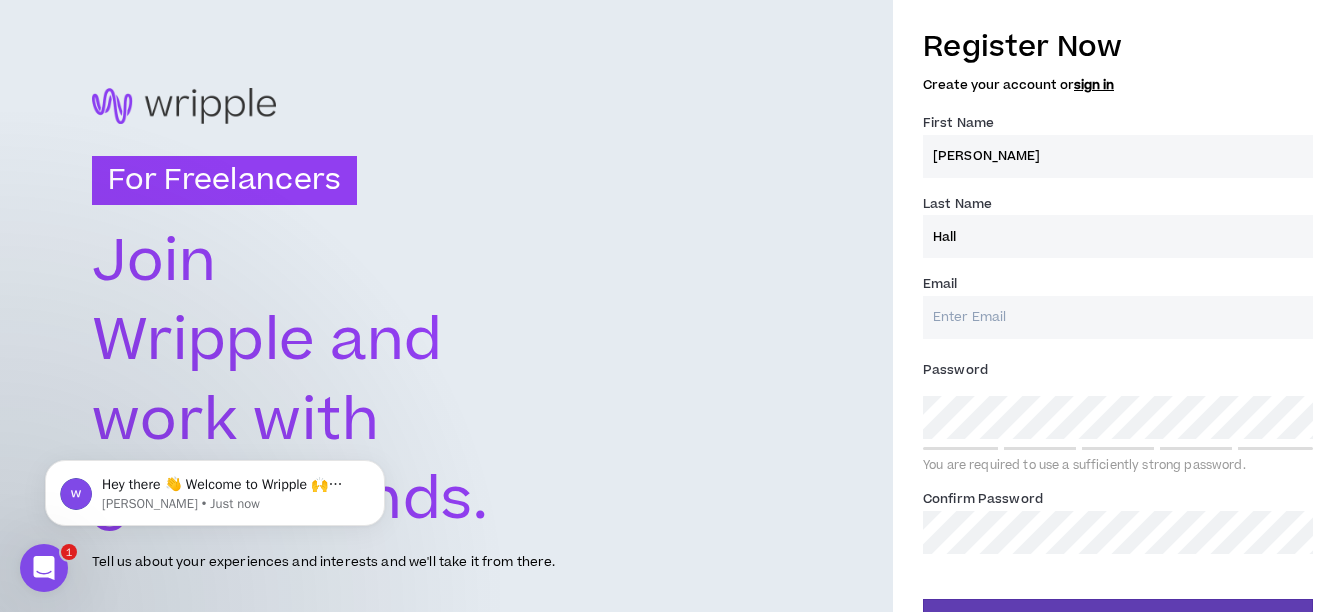 type on "[EMAIL_ADDRESS][DOMAIN_NAME]" 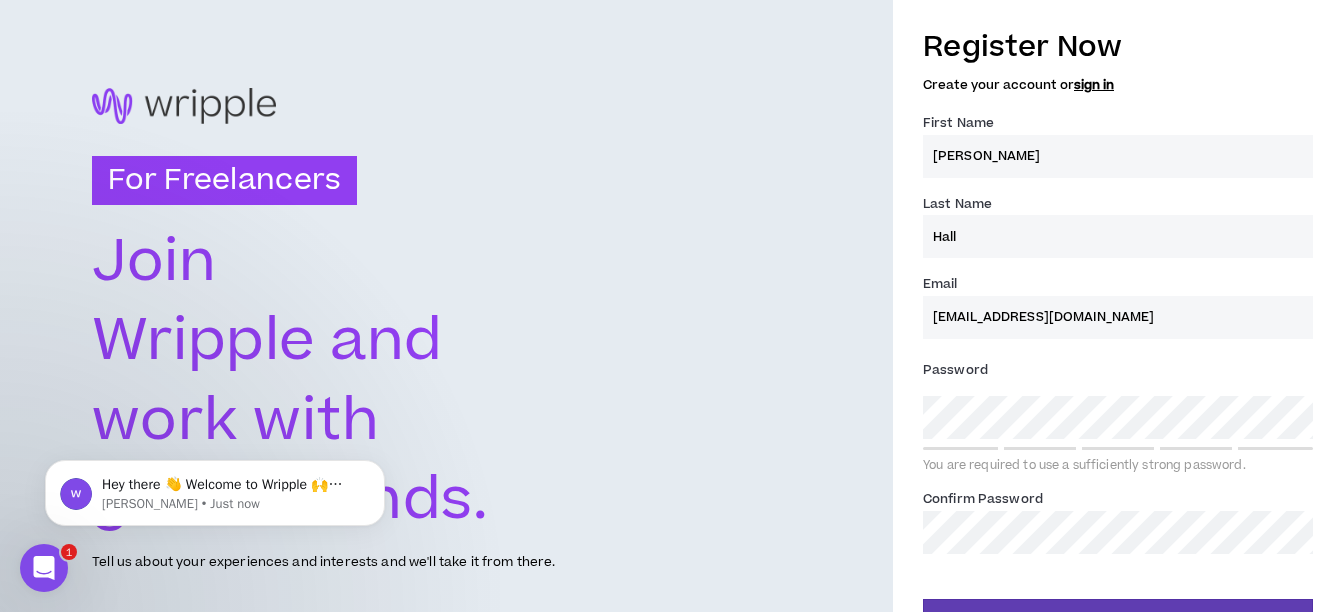 type on "Hall" 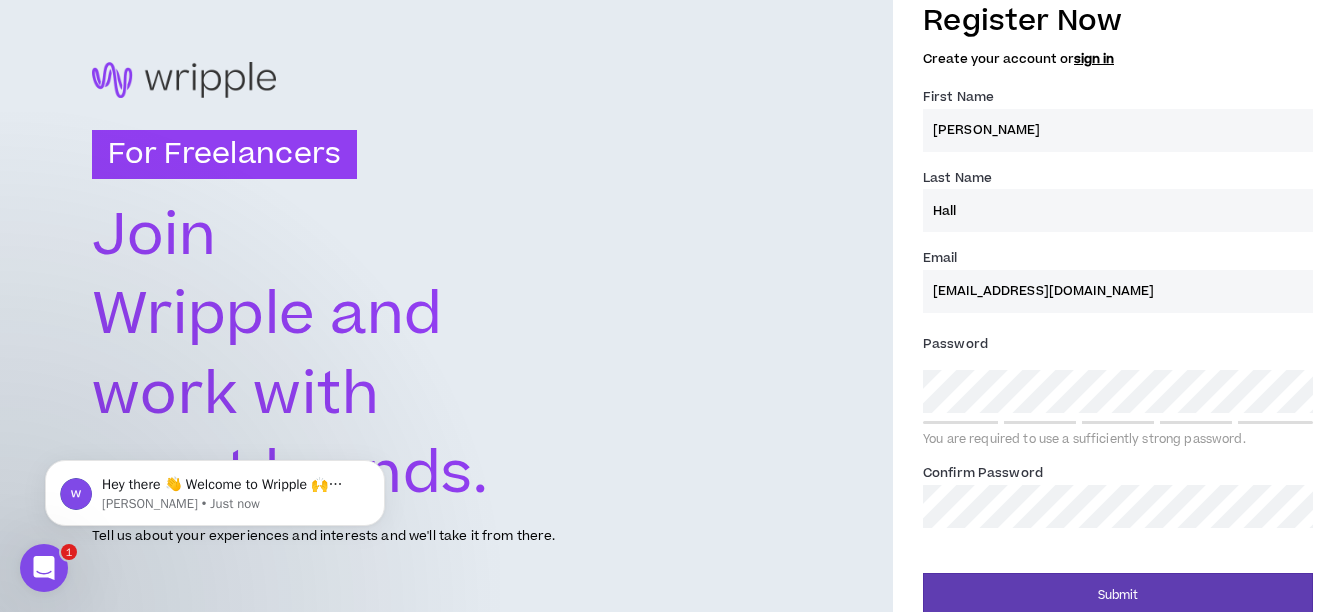 scroll, scrollTop: 48, scrollLeft: 0, axis: vertical 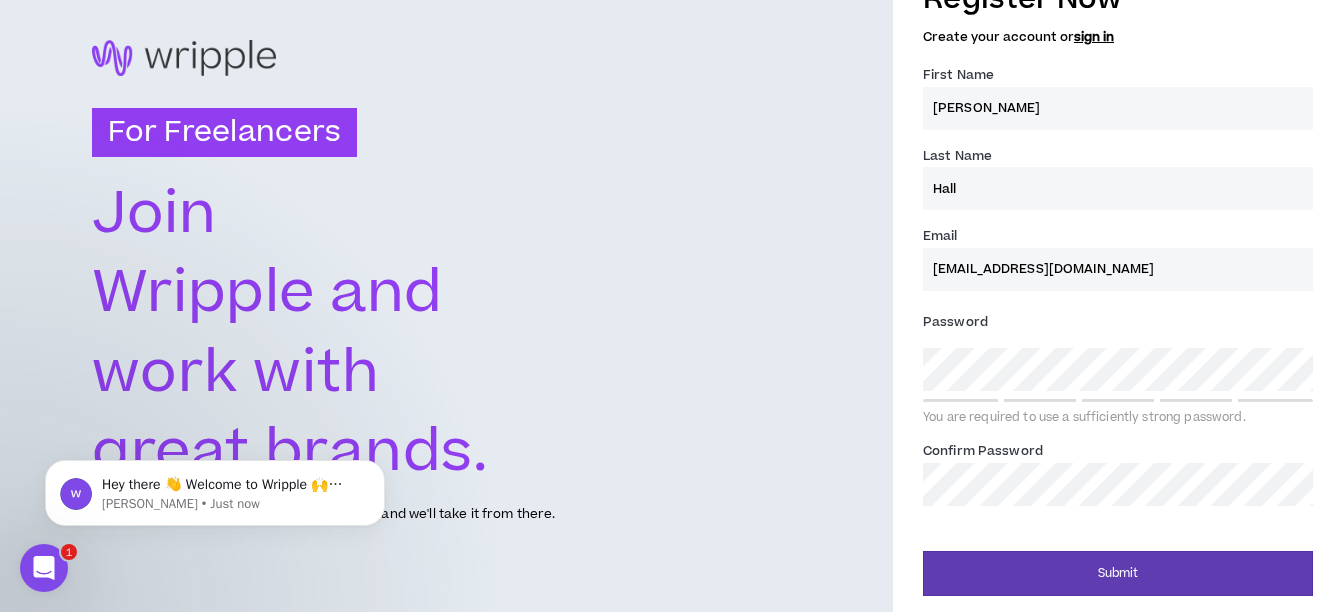 type on "[EMAIL_ADDRESS][DOMAIN_NAME]" 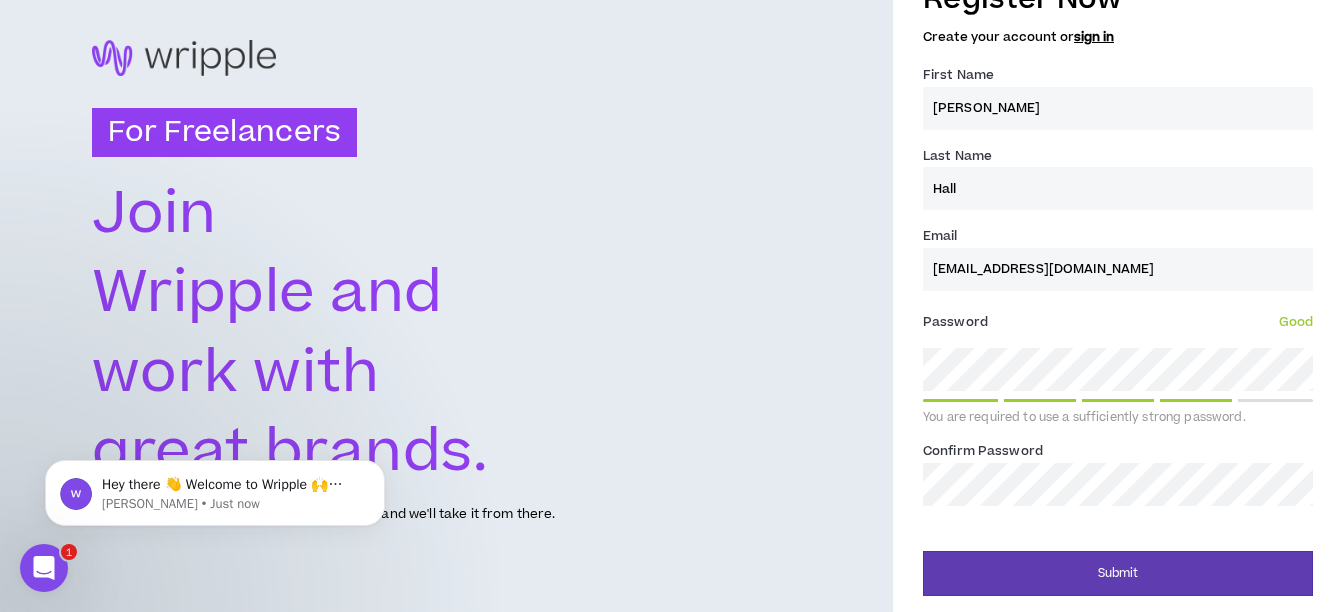 scroll, scrollTop: 48, scrollLeft: 0, axis: vertical 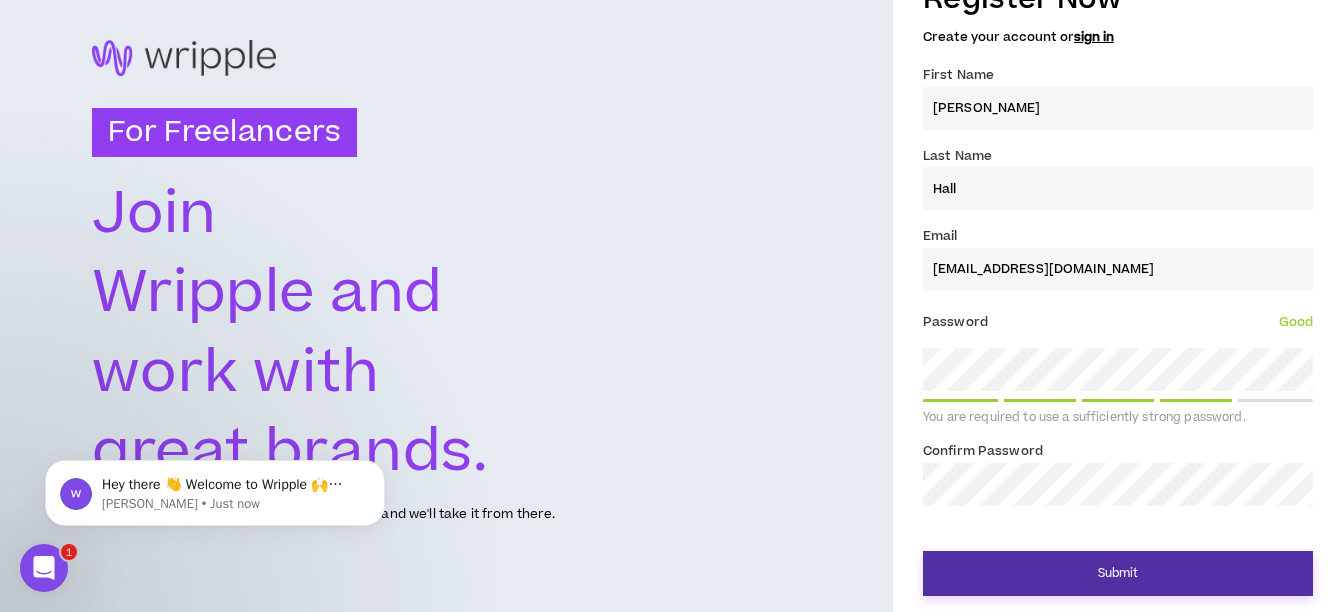 click on "Submit" at bounding box center (1118, 573) 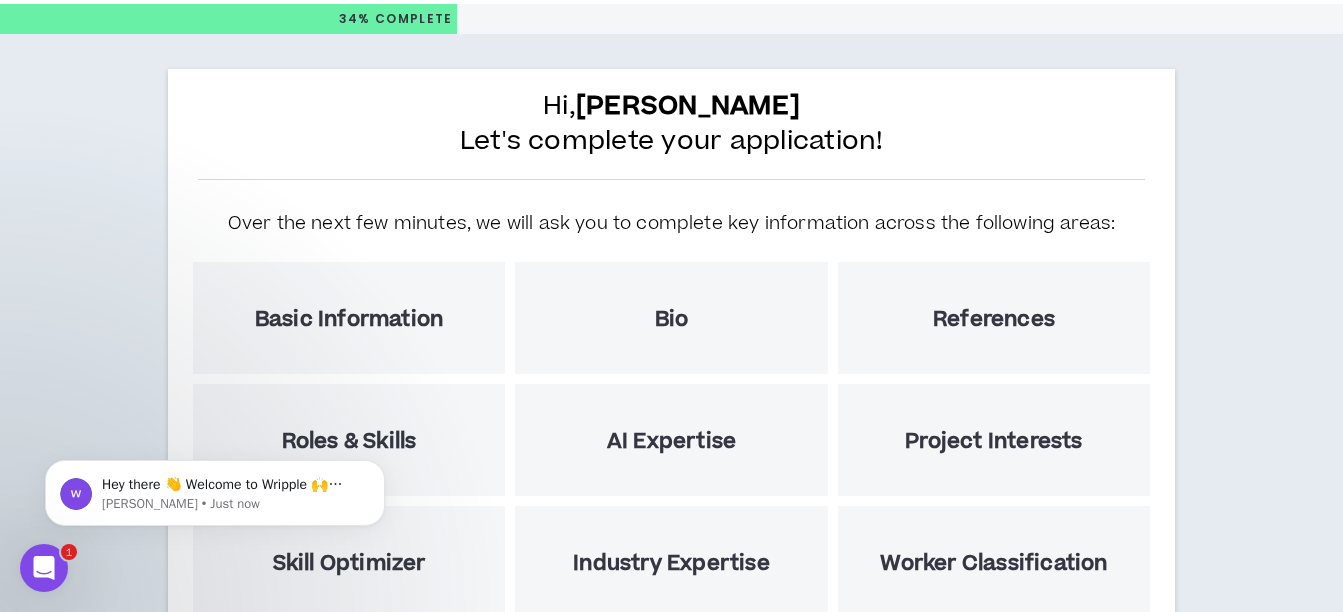 scroll, scrollTop: 100, scrollLeft: 0, axis: vertical 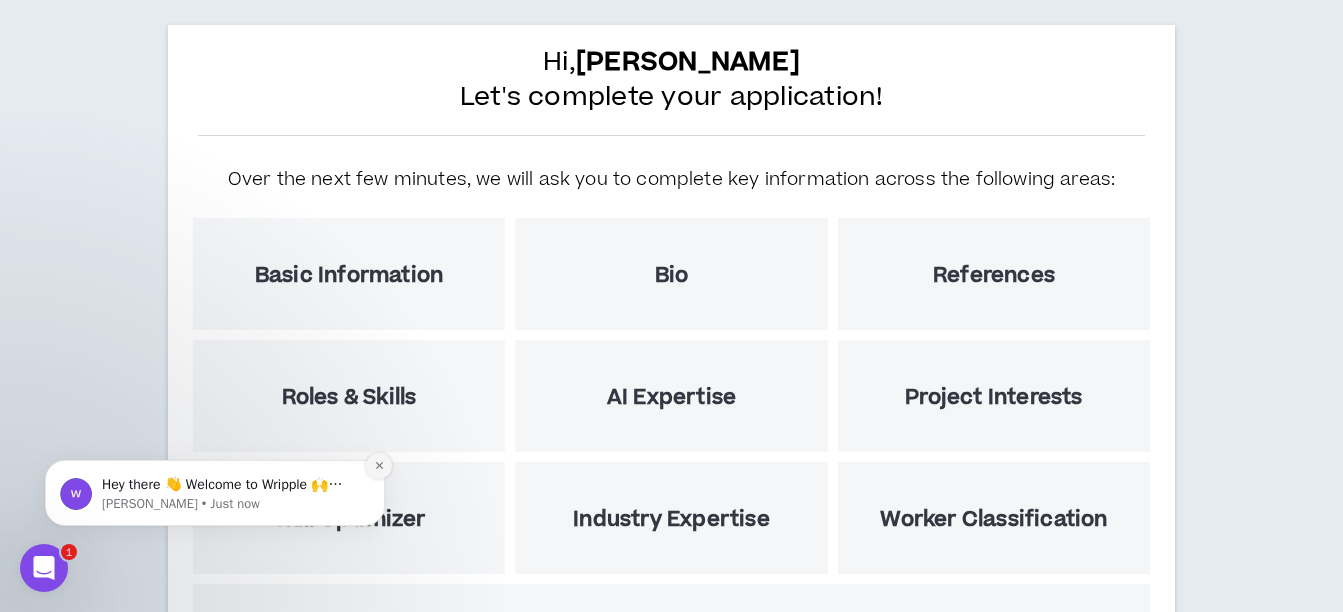 click 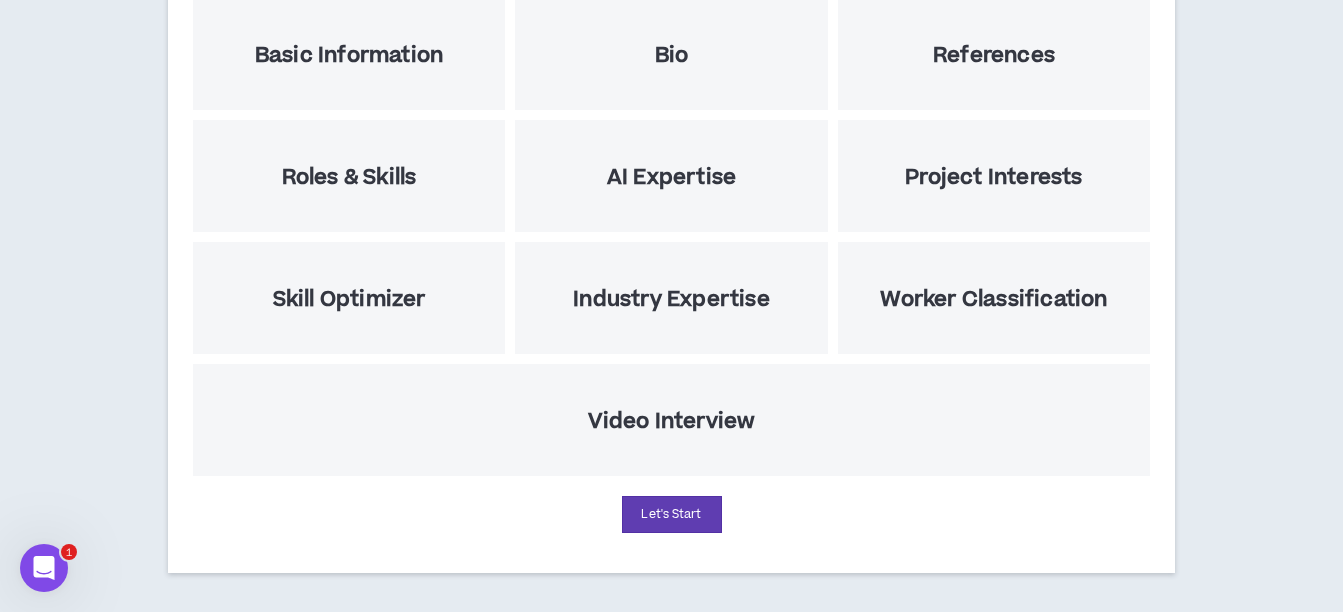 scroll, scrollTop: 326, scrollLeft: 0, axis: vertical 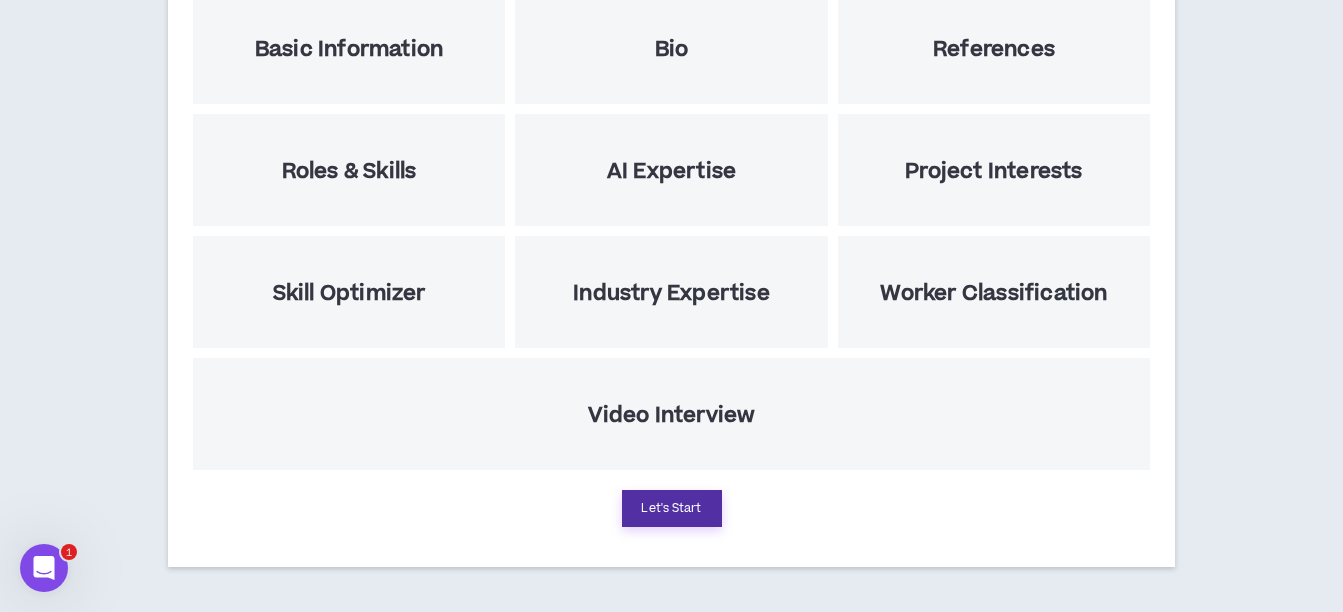 click on "Let's Start" at bounding box center (672, 508) 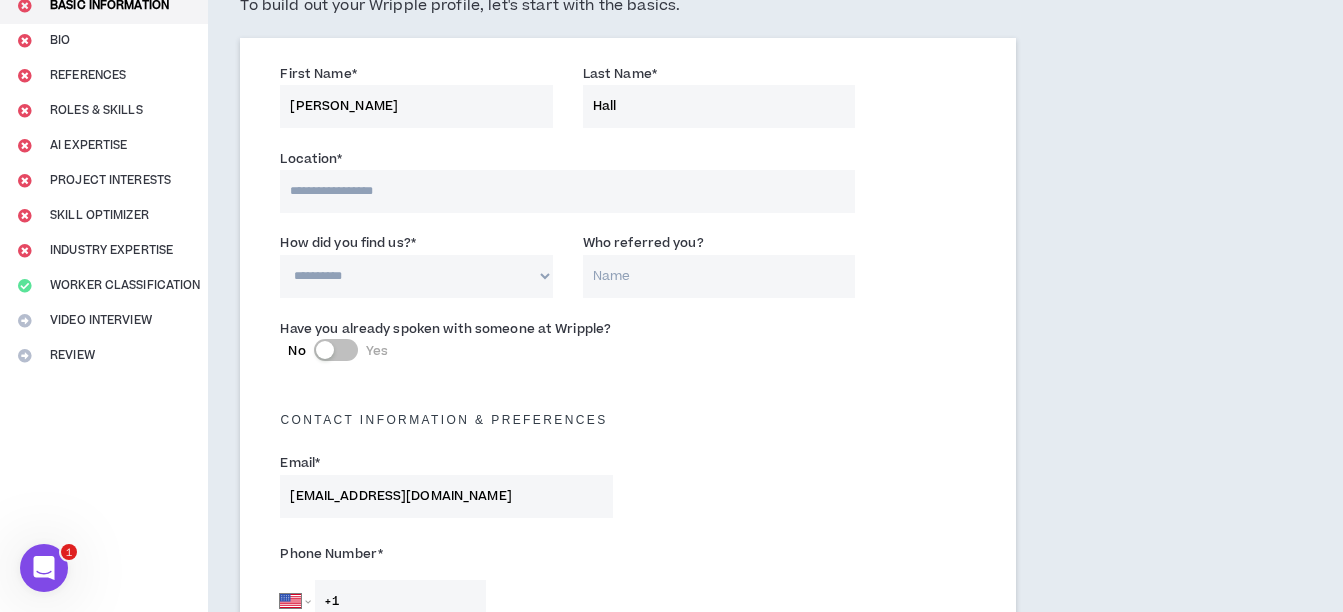 scroll, scrollTop: 200, scrollLeft: 0, axis: vertical 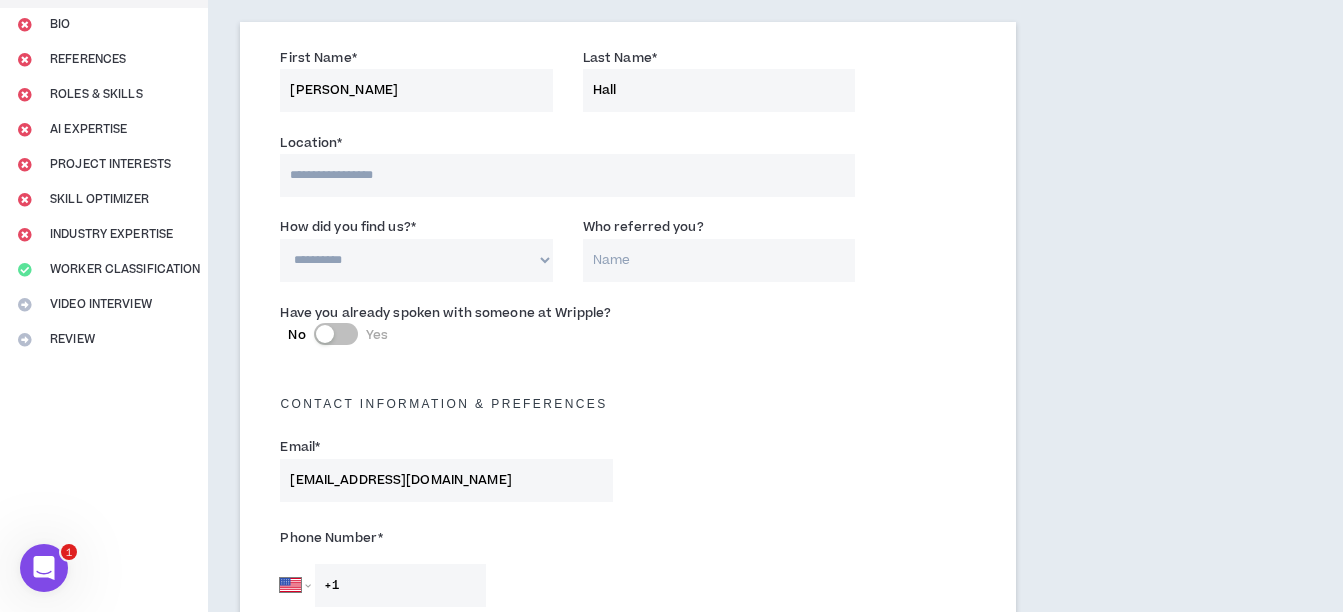 click at bounding box center (567, 175) 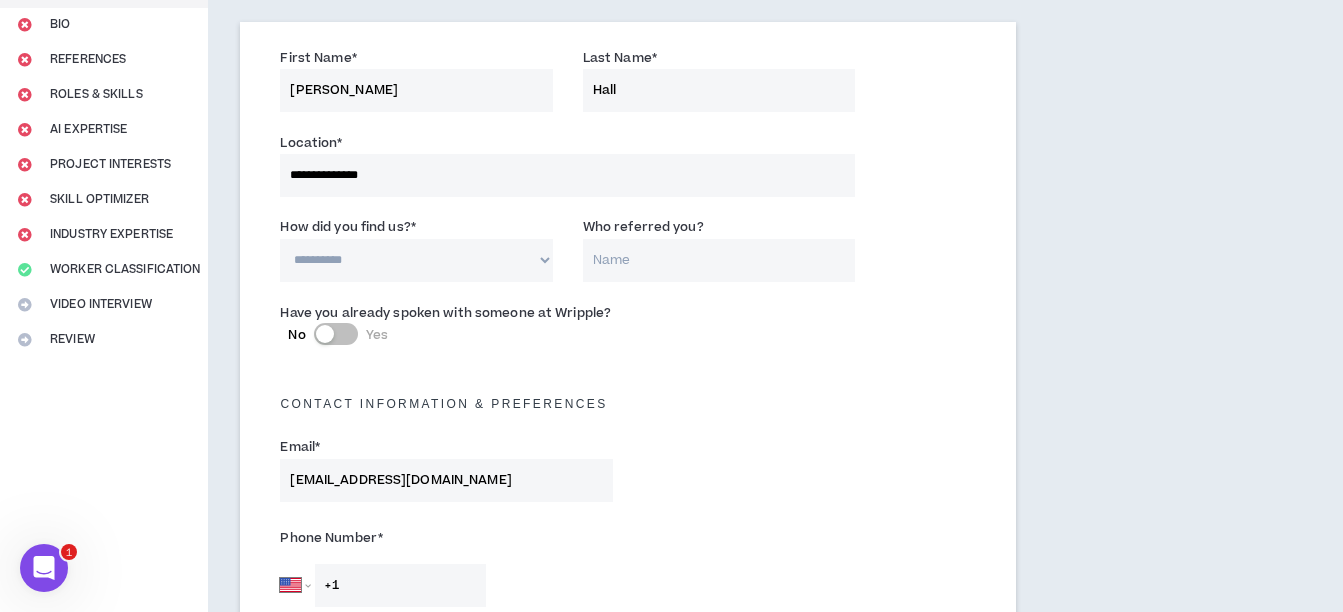 click on "**********" at bounding box center (416, 260) 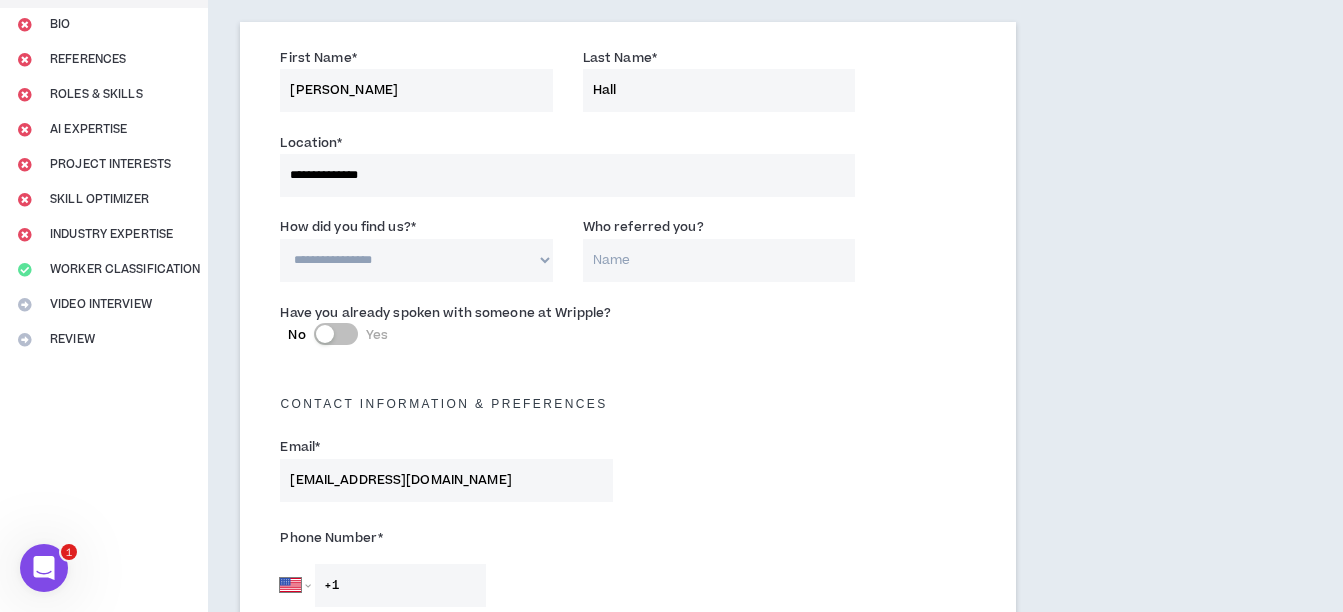 click on "**********" at bounding box center [416, 260] 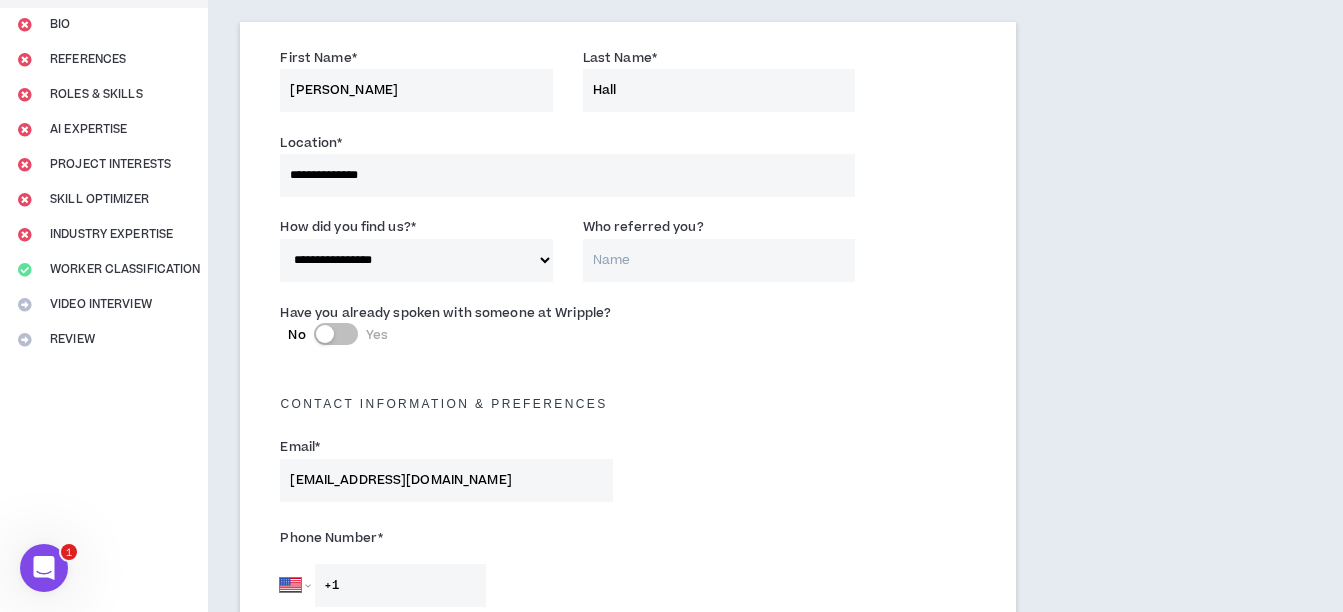 click on "Who referred you?" at bounding box center [719, 260] 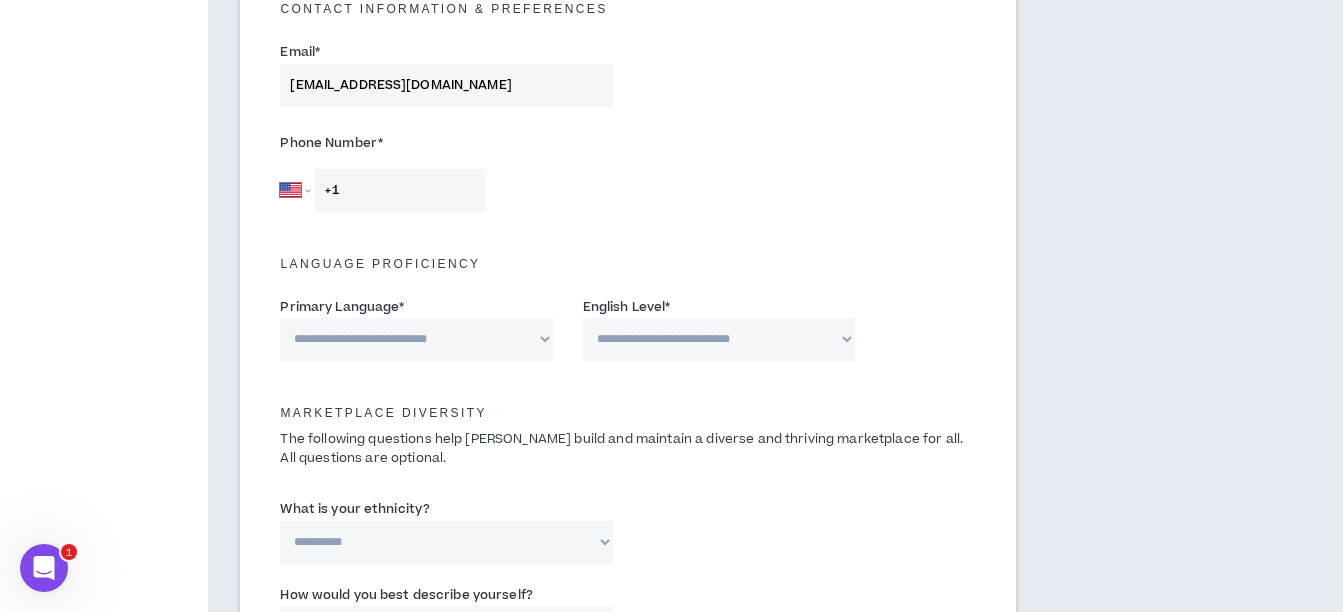 scroll, scrollTop: 600, scrollLeft: 0, axis: vertical 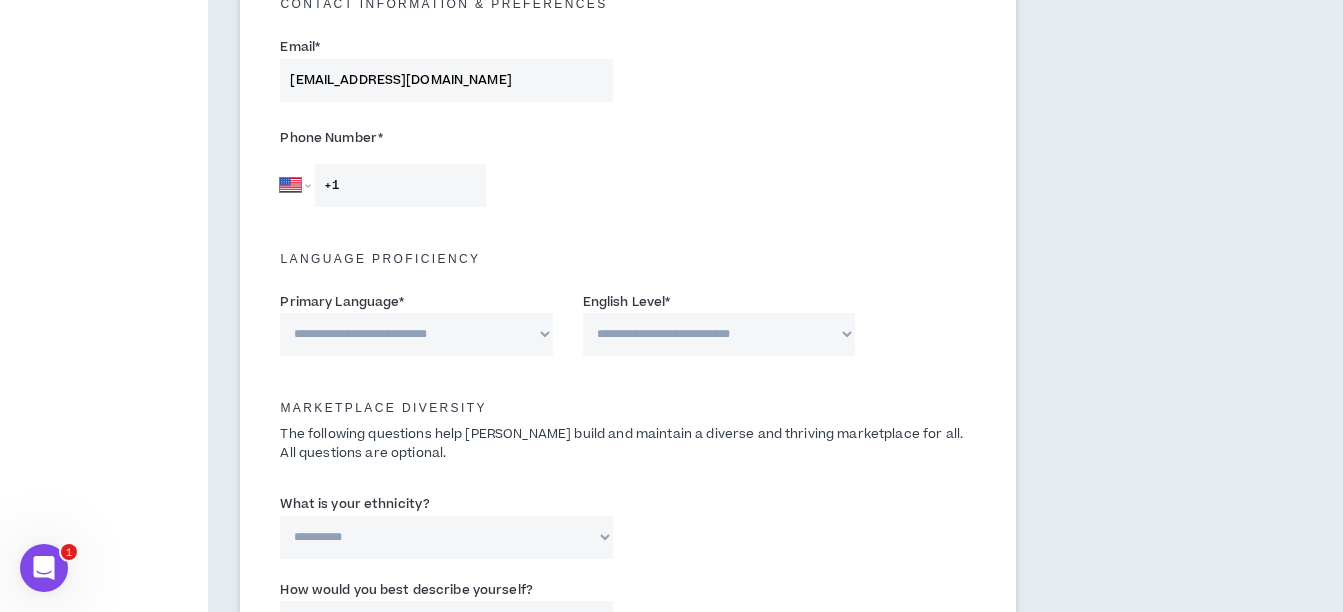 click on "+1" at bounding box center (400, 185) 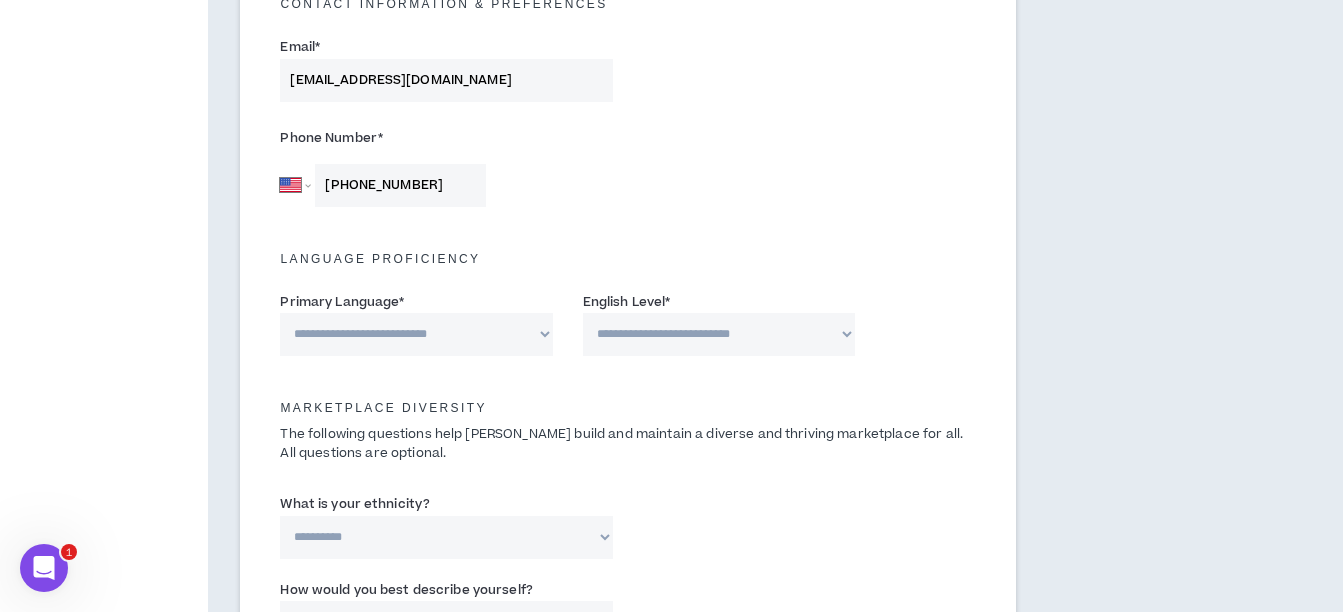 scroll, scrollTop: 700, scrollLeft: 0, axis: vertical 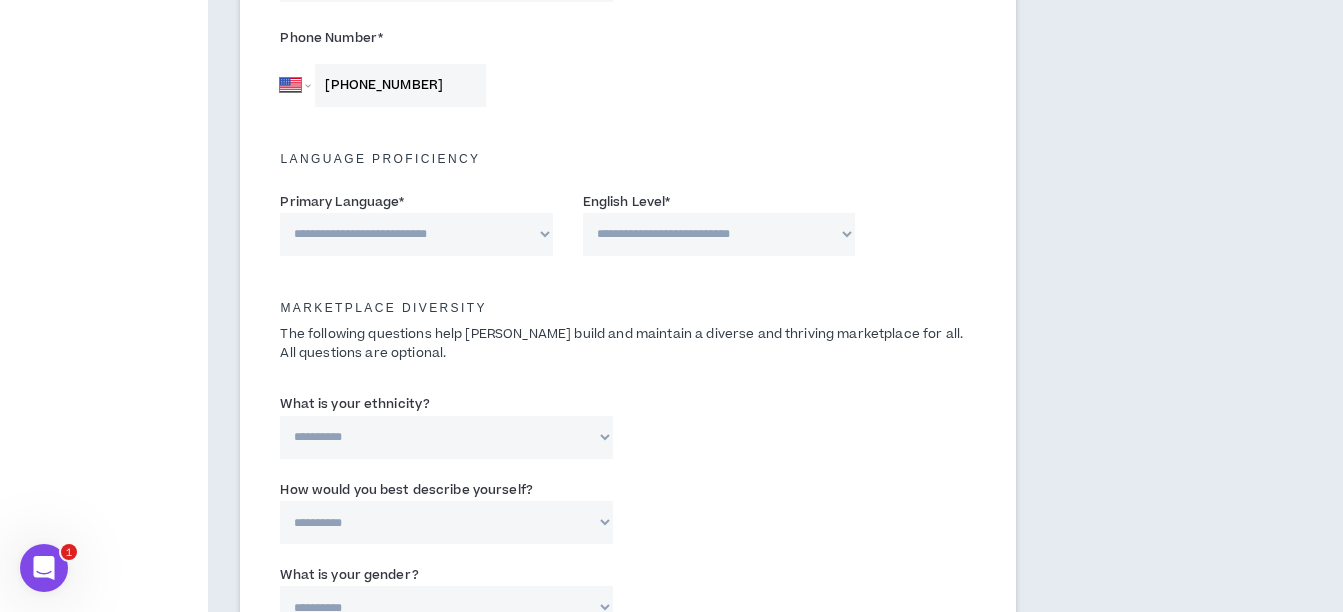 click on "**********" at bounding box center [416, 234] 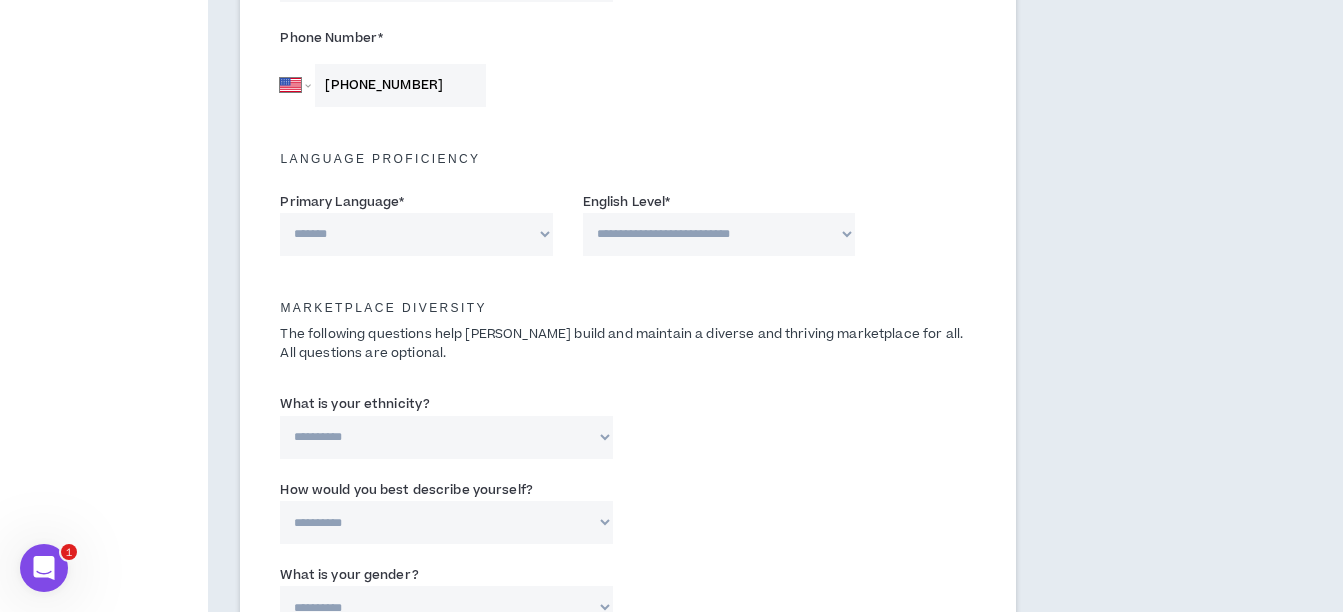 click on "**********" at bounding box center (416, 234) 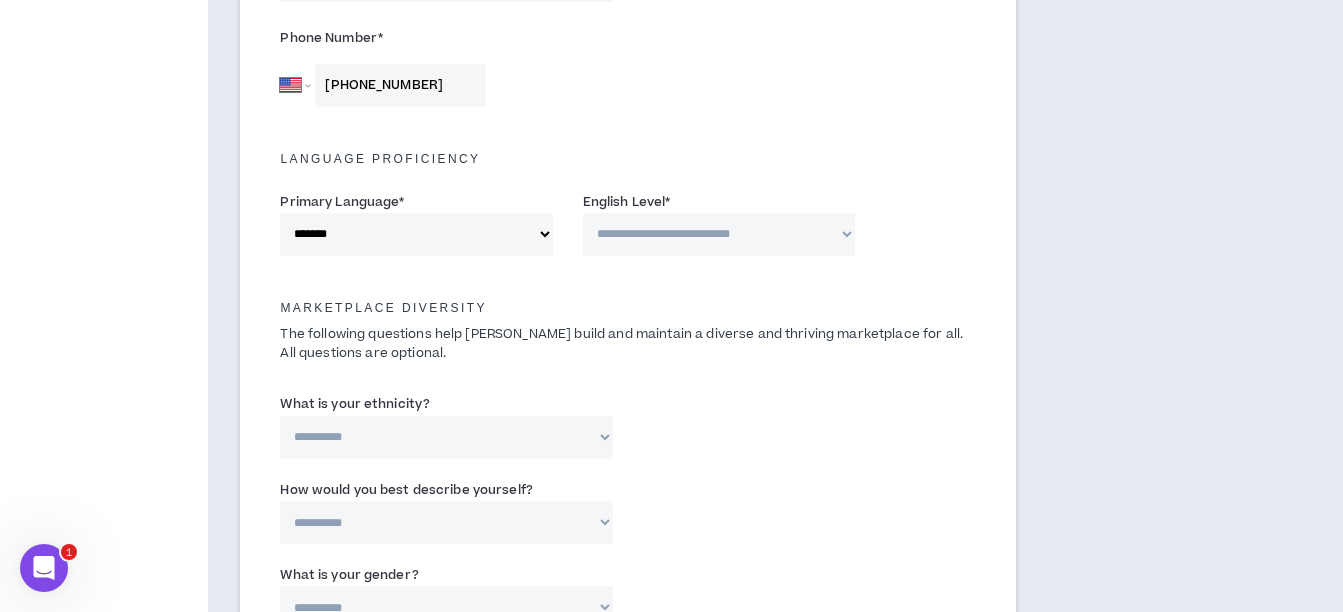 click on "**********" at bounding box center (719, 234) 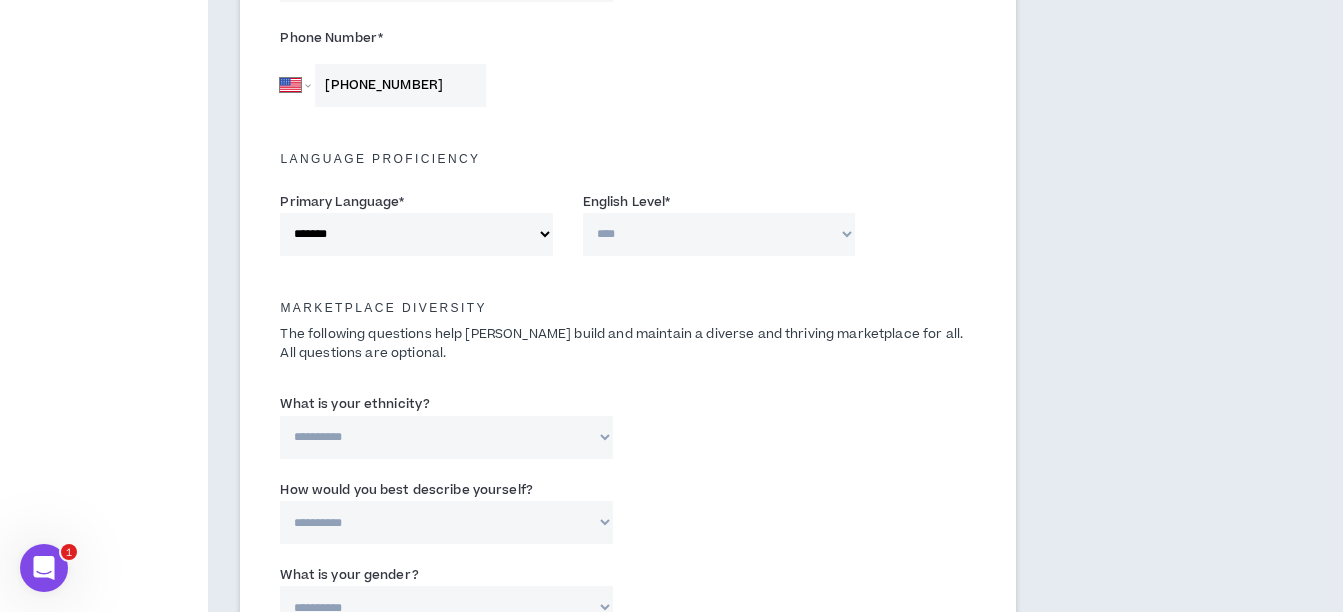 click on "**********" at bounding box center (719, 234) 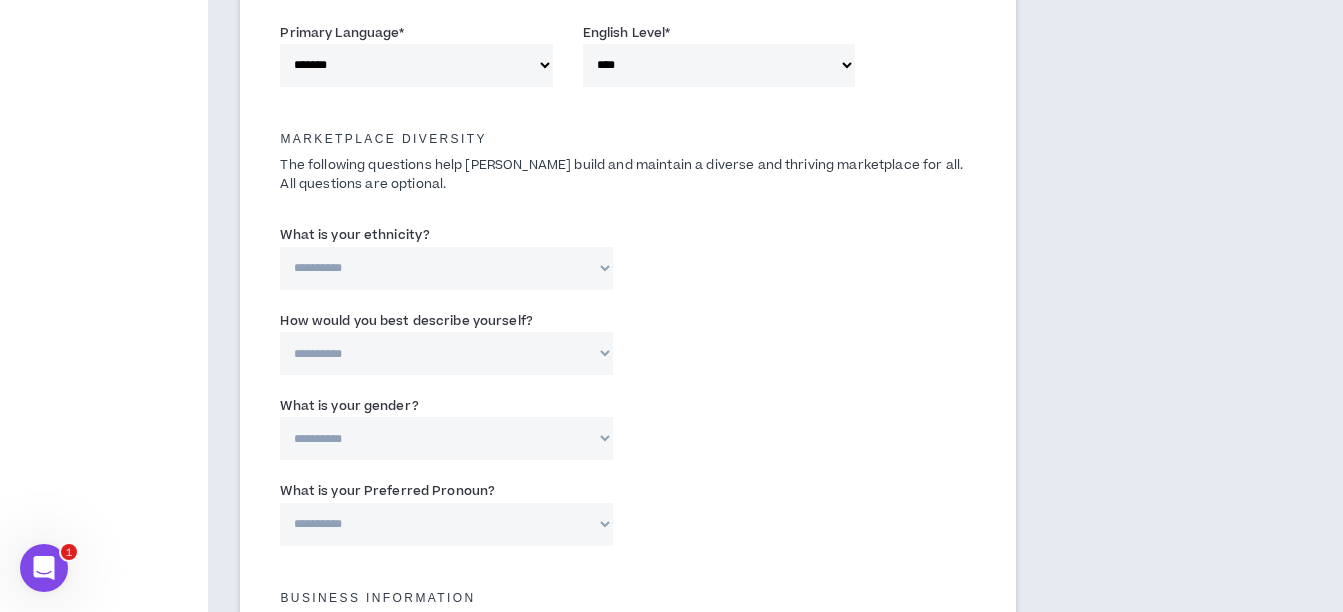 scroll, scrollTop: 900, scrollLeft: 0, axis: vertical 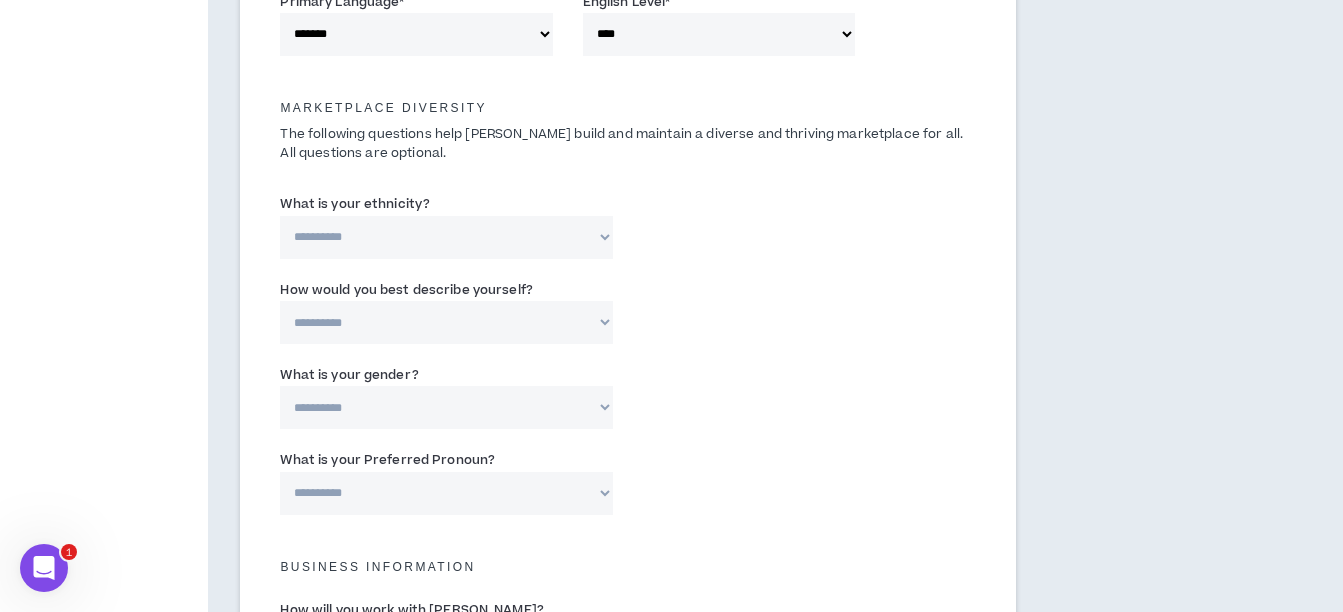 click on "**********" at bounding box center (446, 237) 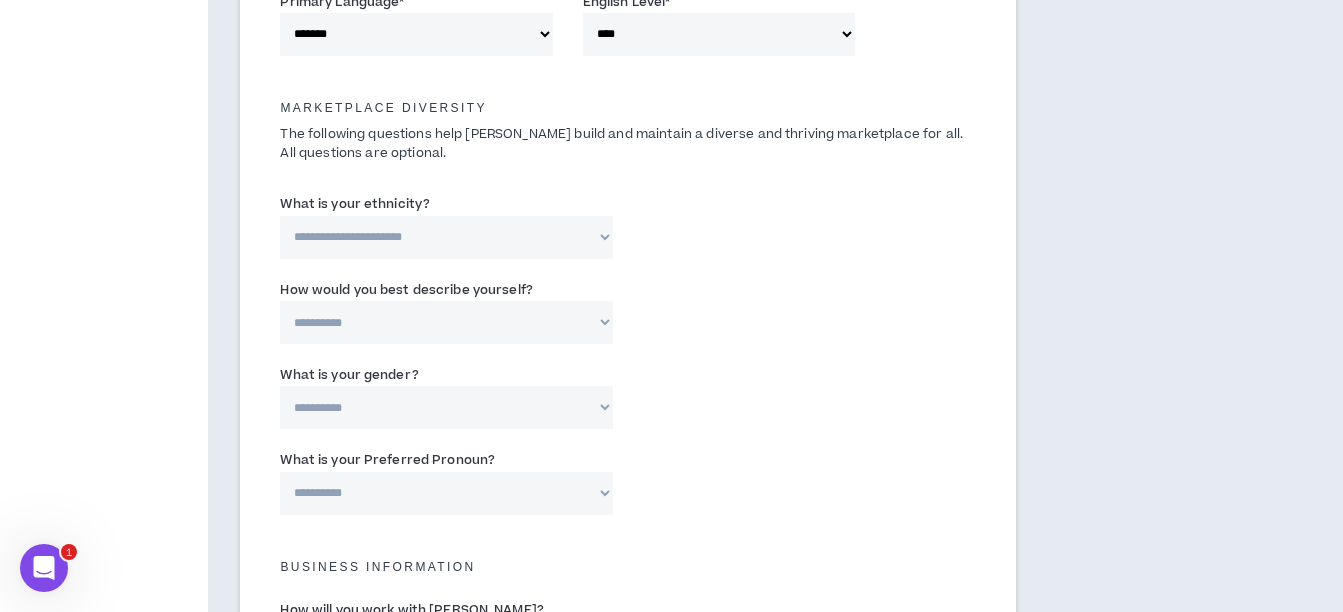 click on "**********" at bounding box center [446, 237] 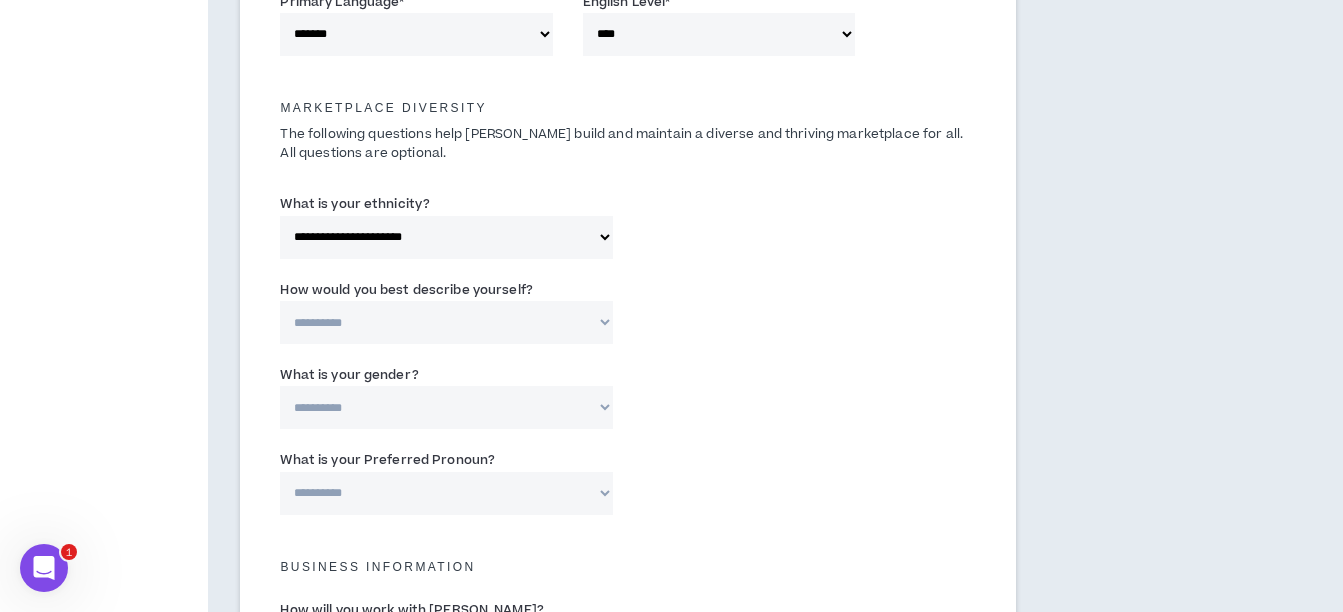 click on "**********" at bounding box center (446, 322) 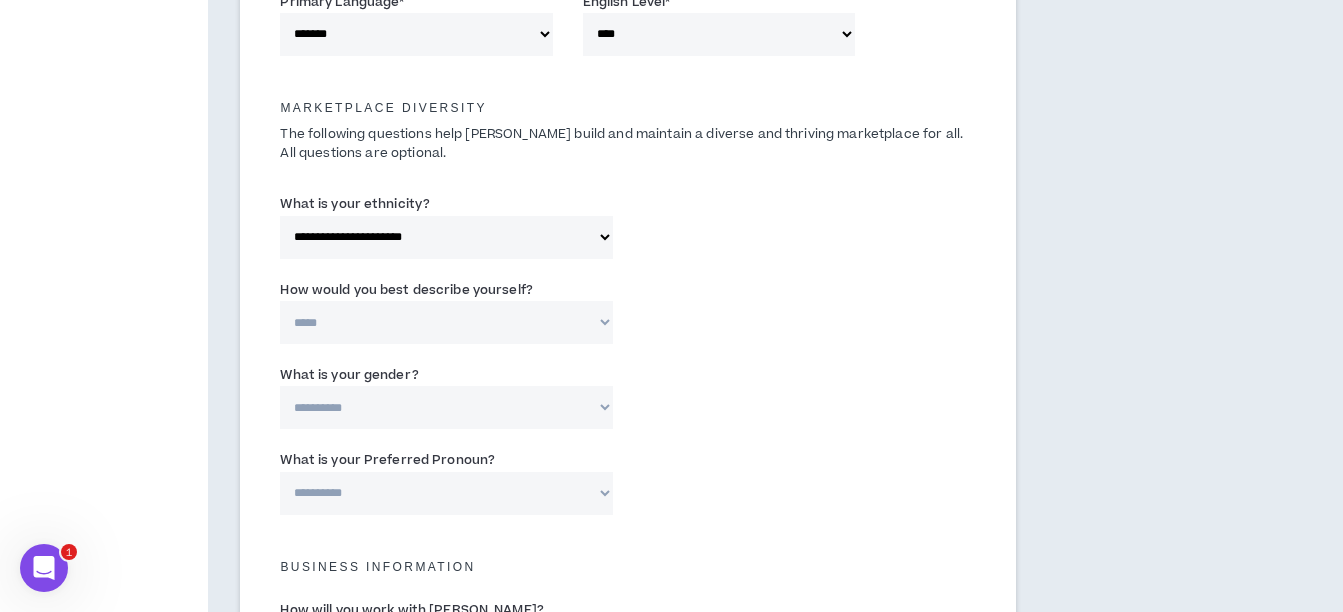 click on "**********" at bounding box center [446, 322] 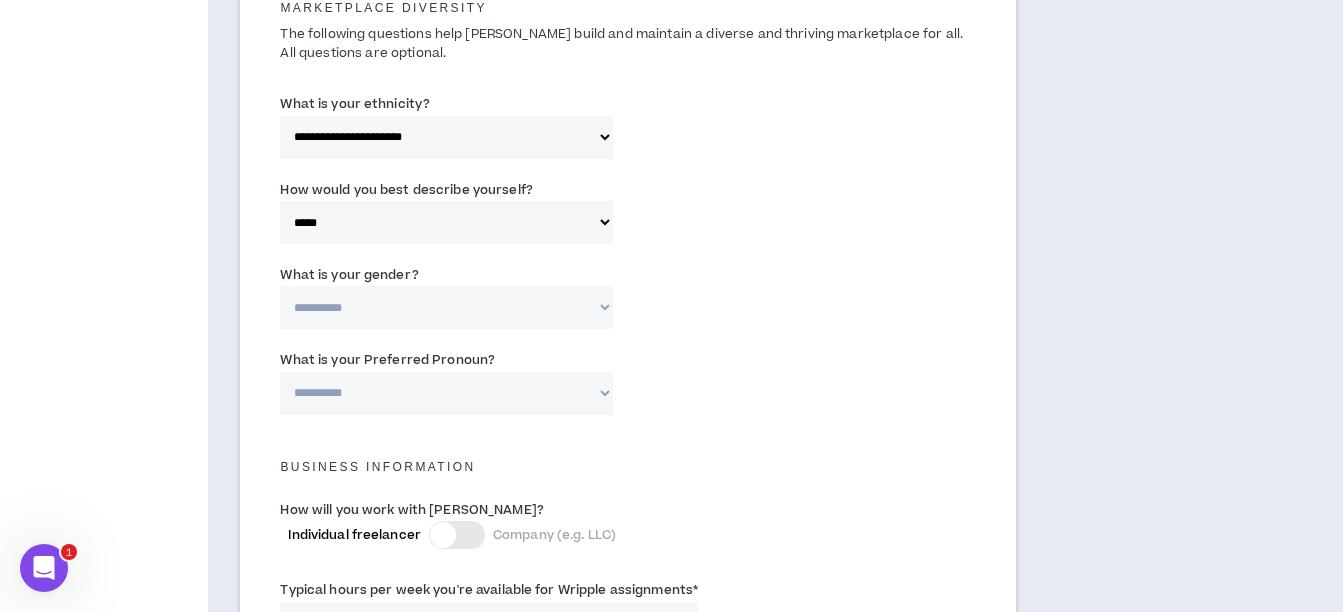 scroll, scrollTop: 1100, scrollLeft: 0, axis: vertical 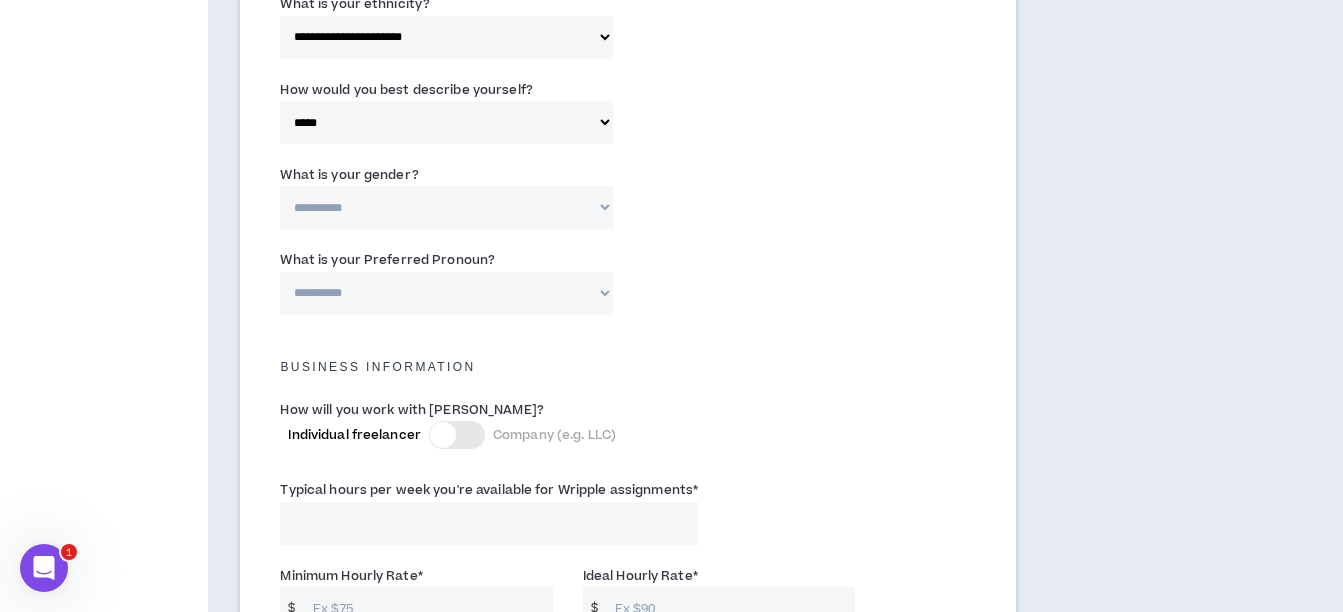 click on "**********" at bounding box center [446, 207] 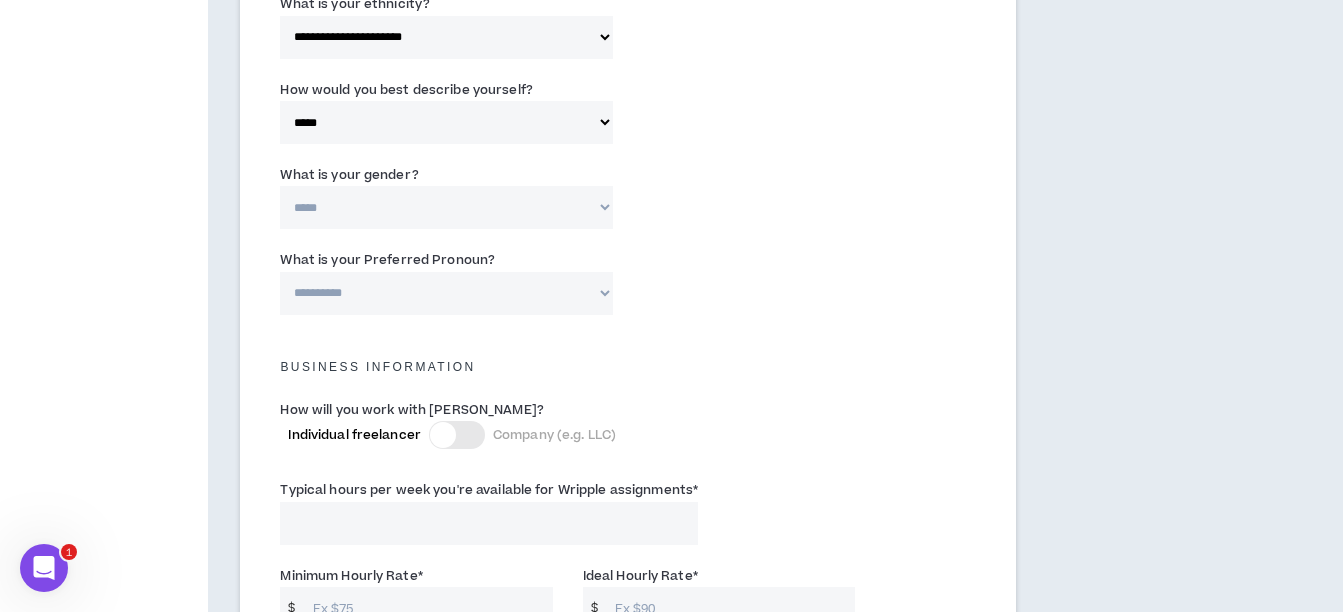 click on "**********" at bounding box center (446, 207) 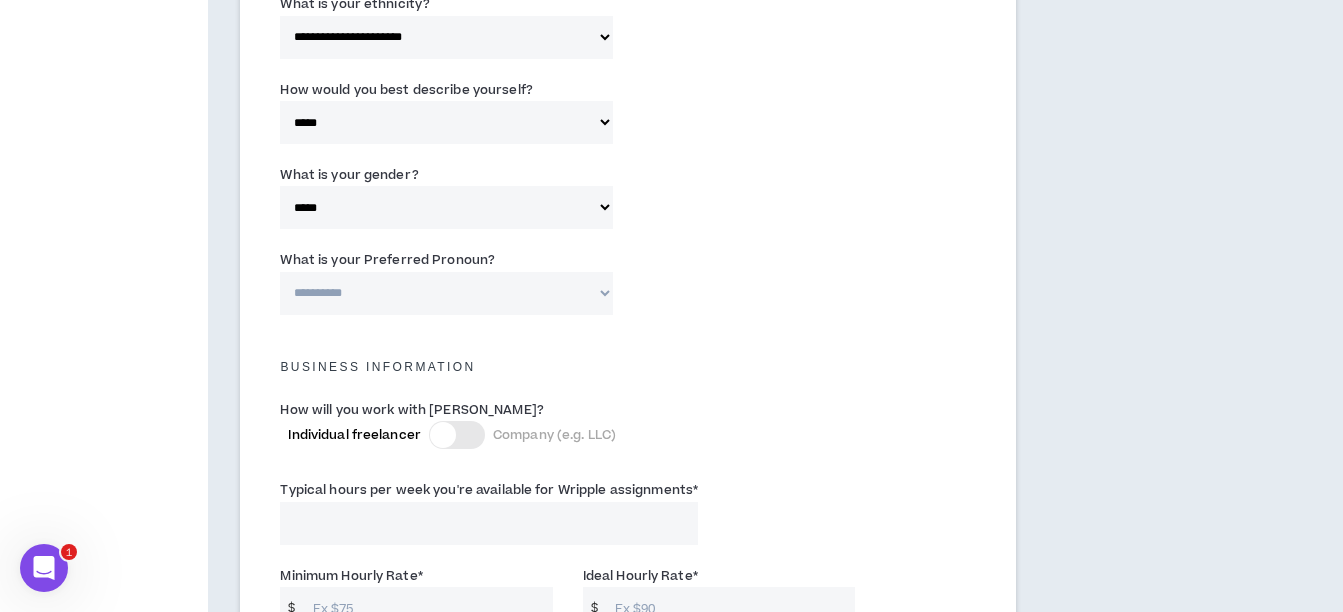click on "**********" at bounding box center [446, 293] 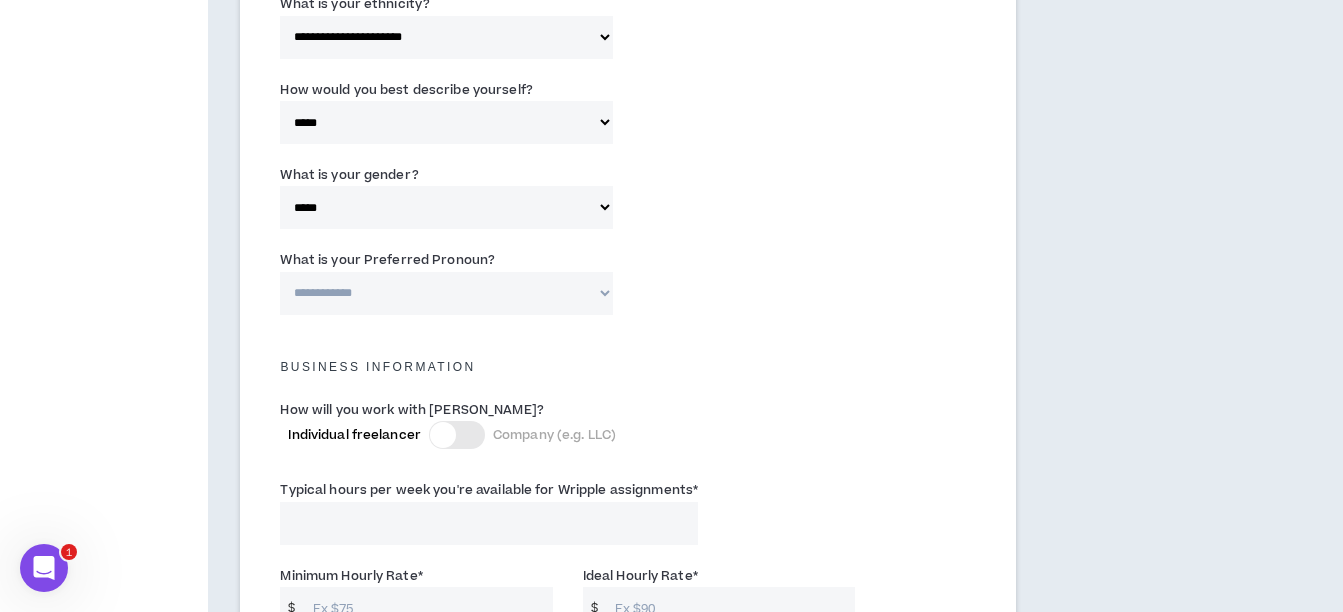 click on "**********" at bounding box center (446, 293) 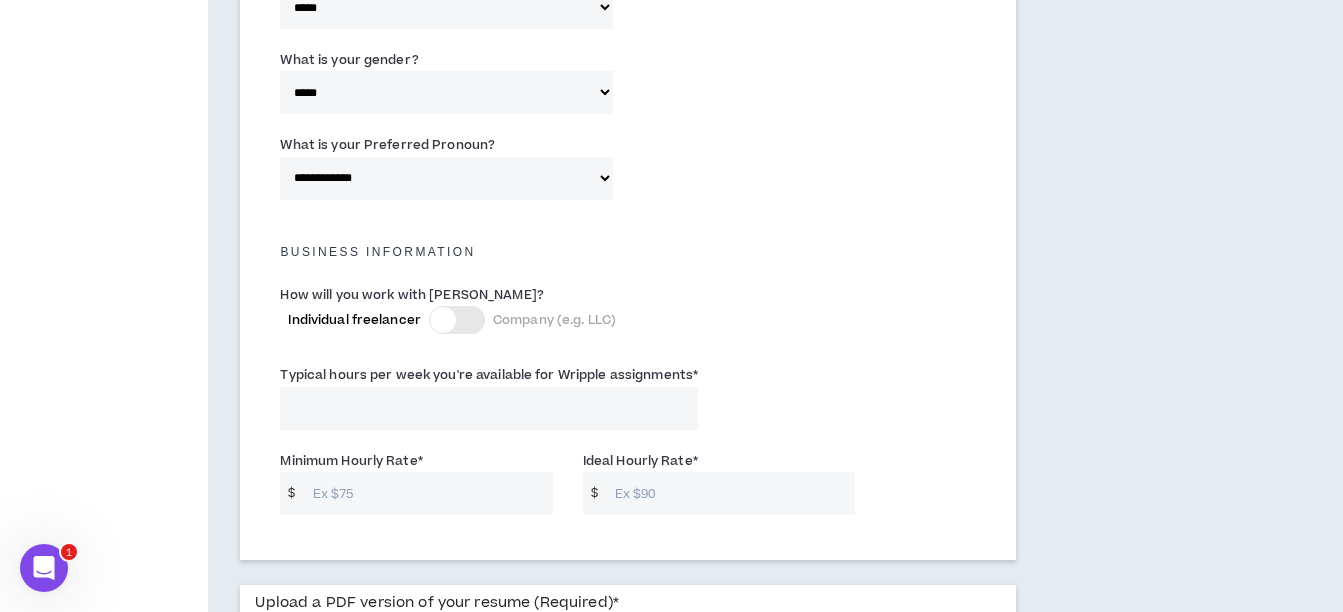 scroll, scrollTop: 1300, scrollLeft: 0, axis: vertical 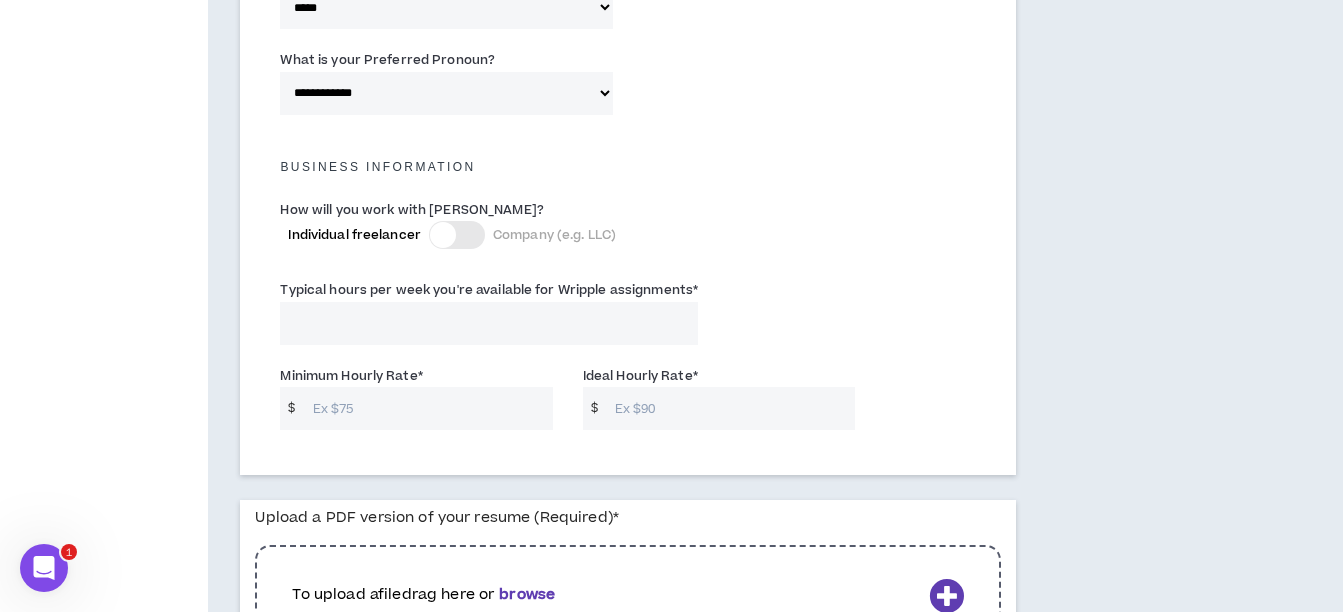 click on "Typical hours per week you're available for Wripple assignments  *" at bounding box center [489, 323] 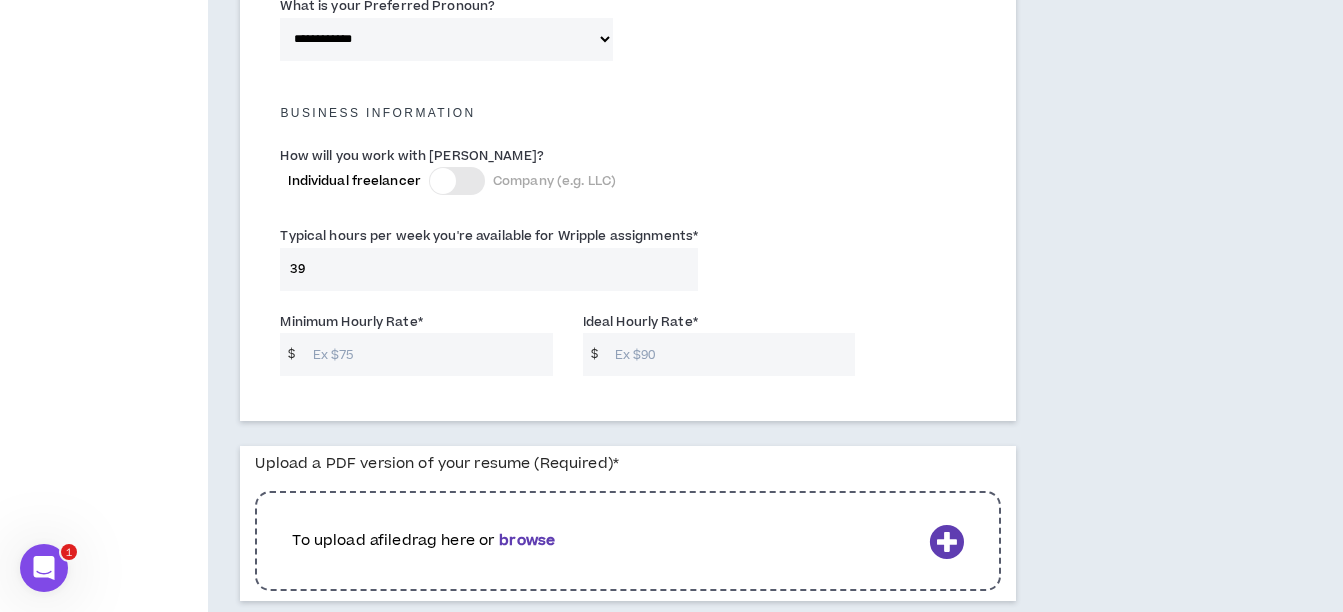 scroll, scrollTop: 1400, scrollLeft: 0, axis: vertical 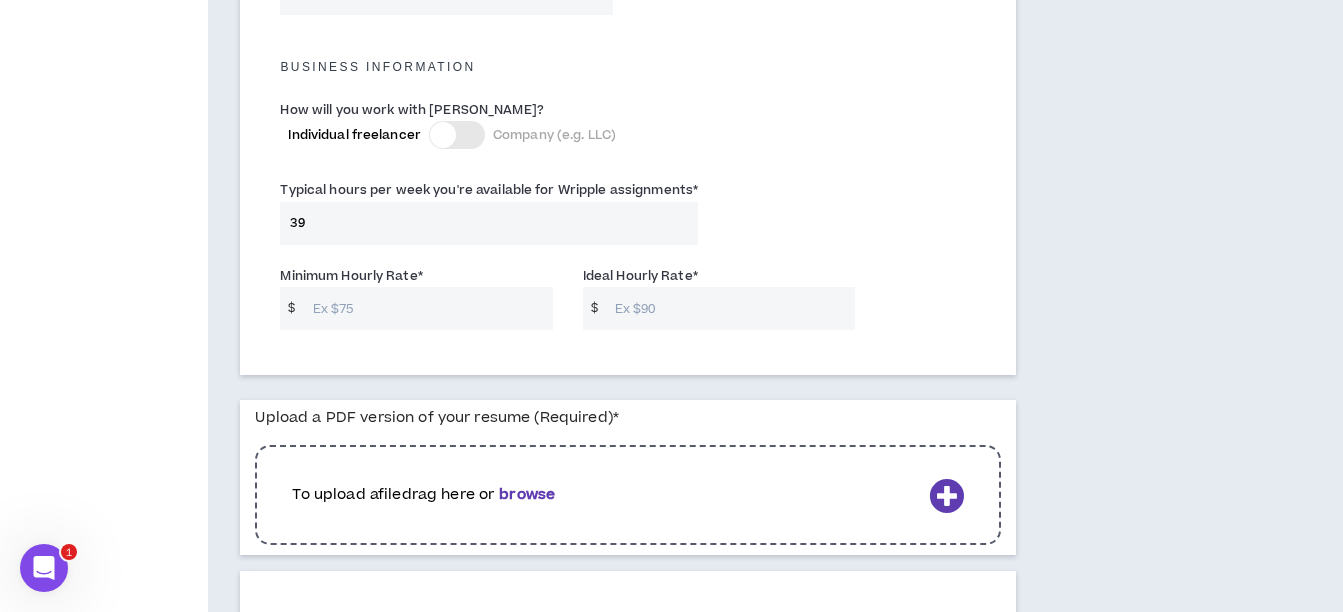 type on "39" 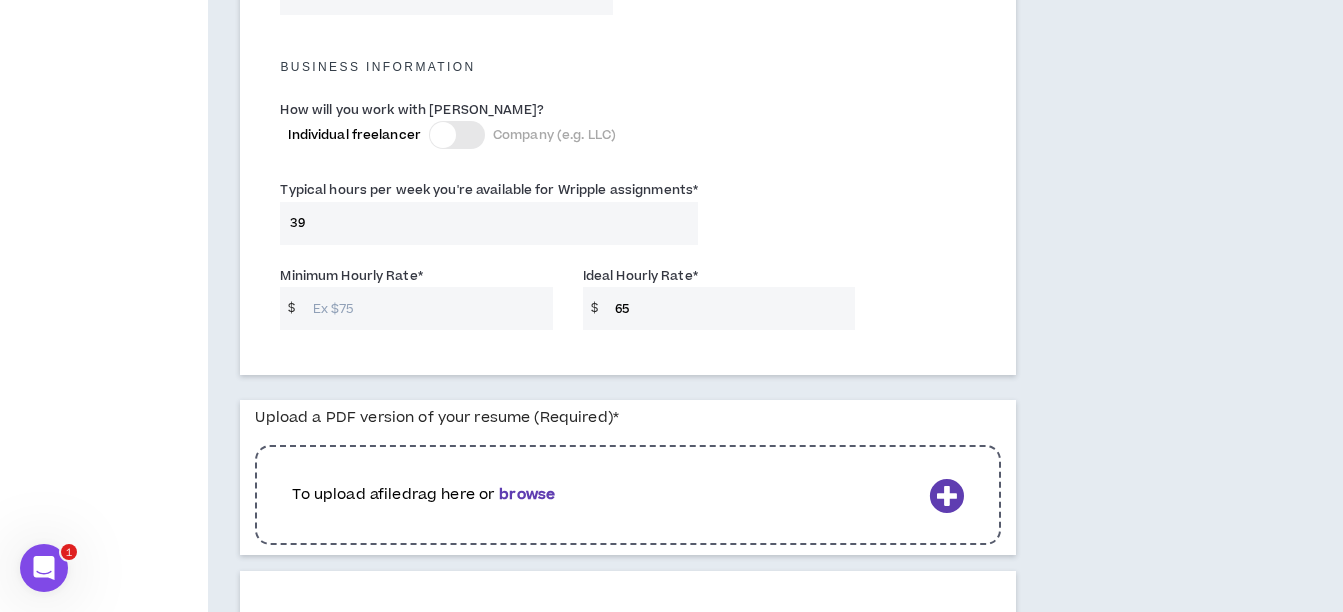 type on "65" 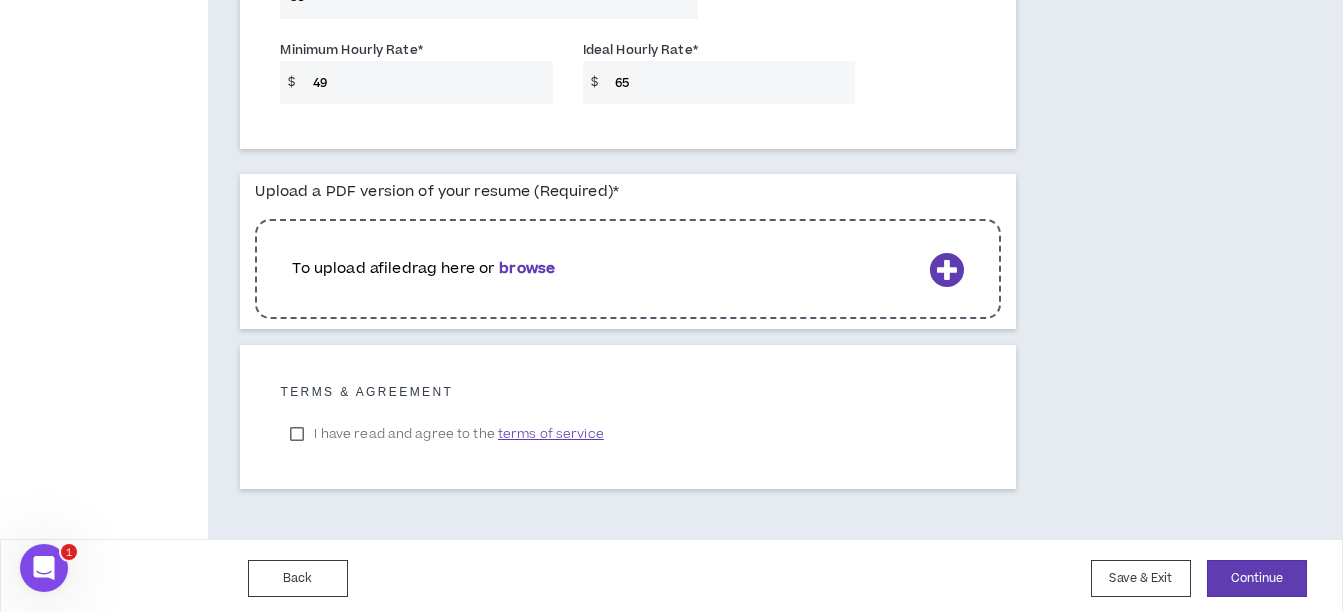 scroll, scrollTop: 1632, scrollLeft: 0, axis: vertical 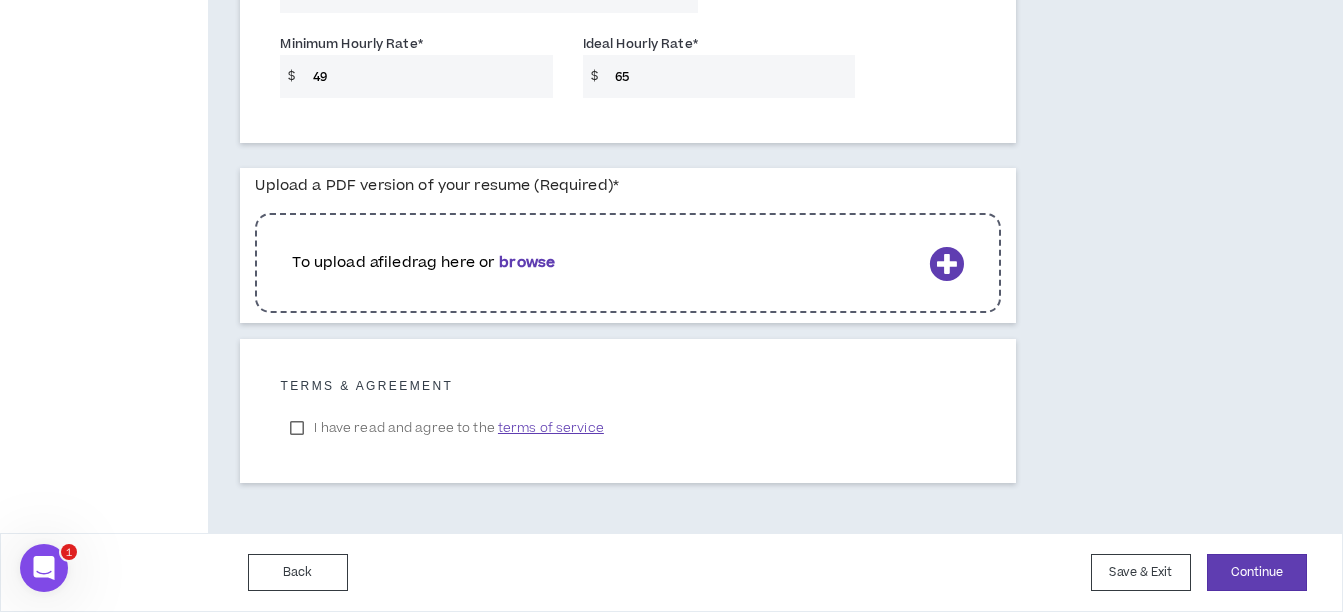type on "49" 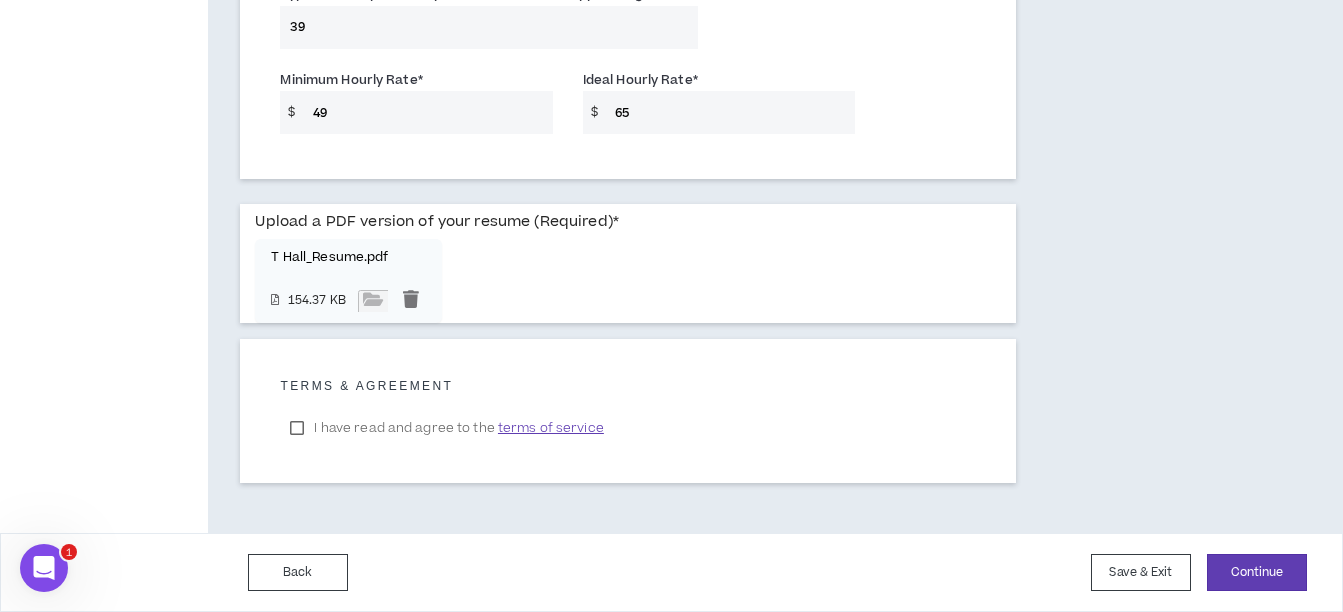 scroll, scrollTop: 1596, scrollLeft: 0, axis: vertical 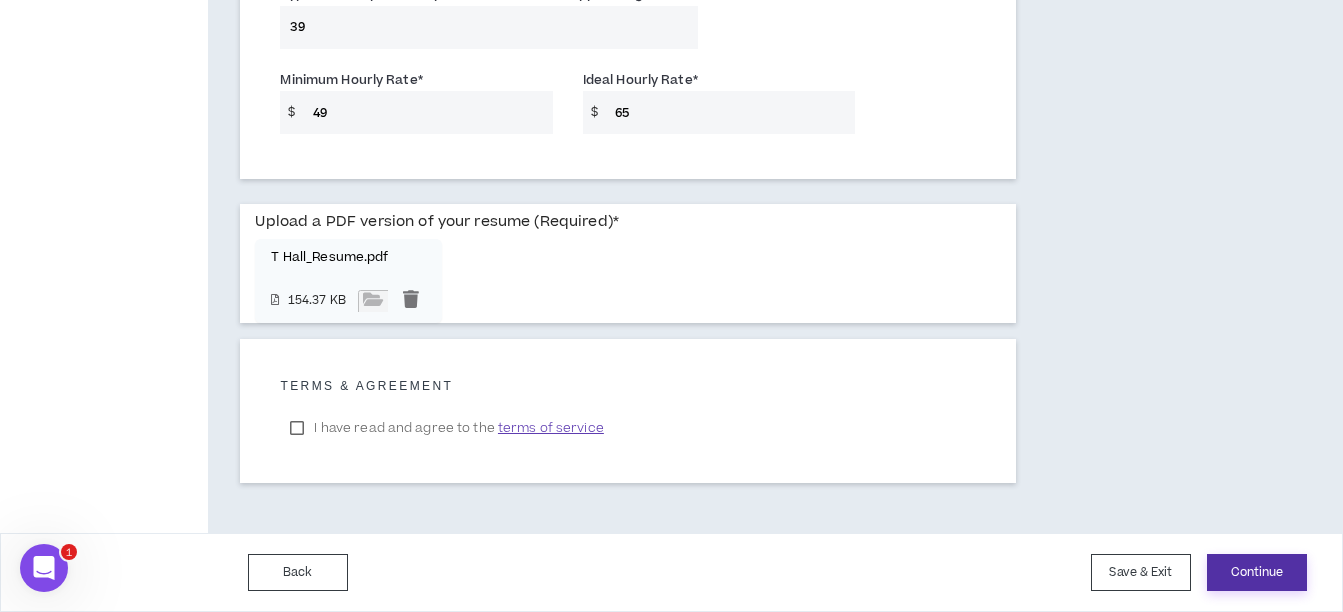 click on "Continue" at bounding box center [1257, 572] 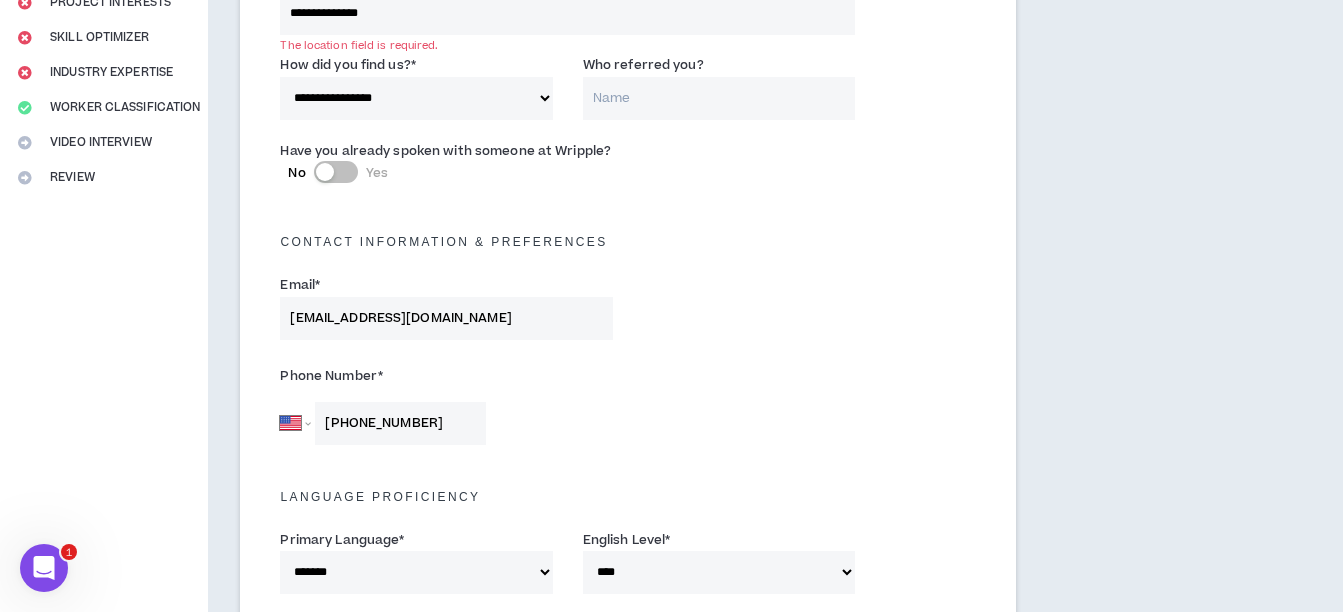scroll, scrollTop: 332, scrollLeft: 0, axis: vertical 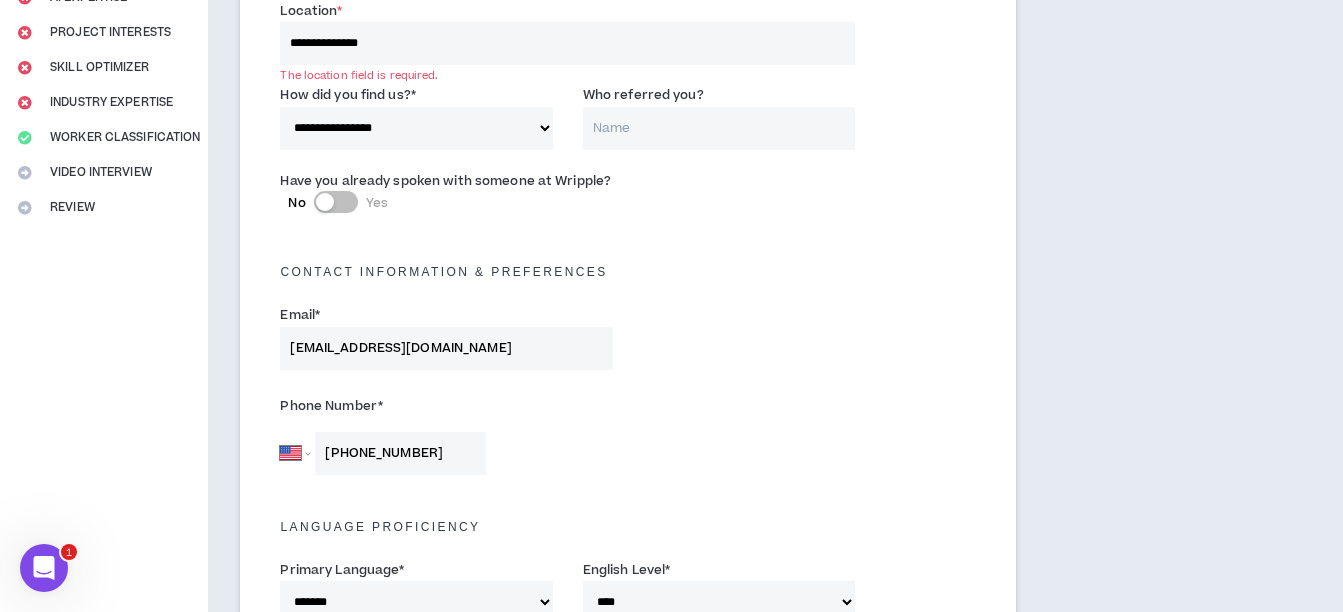 click on "Who referred you?" at bounding box center (719, 128) 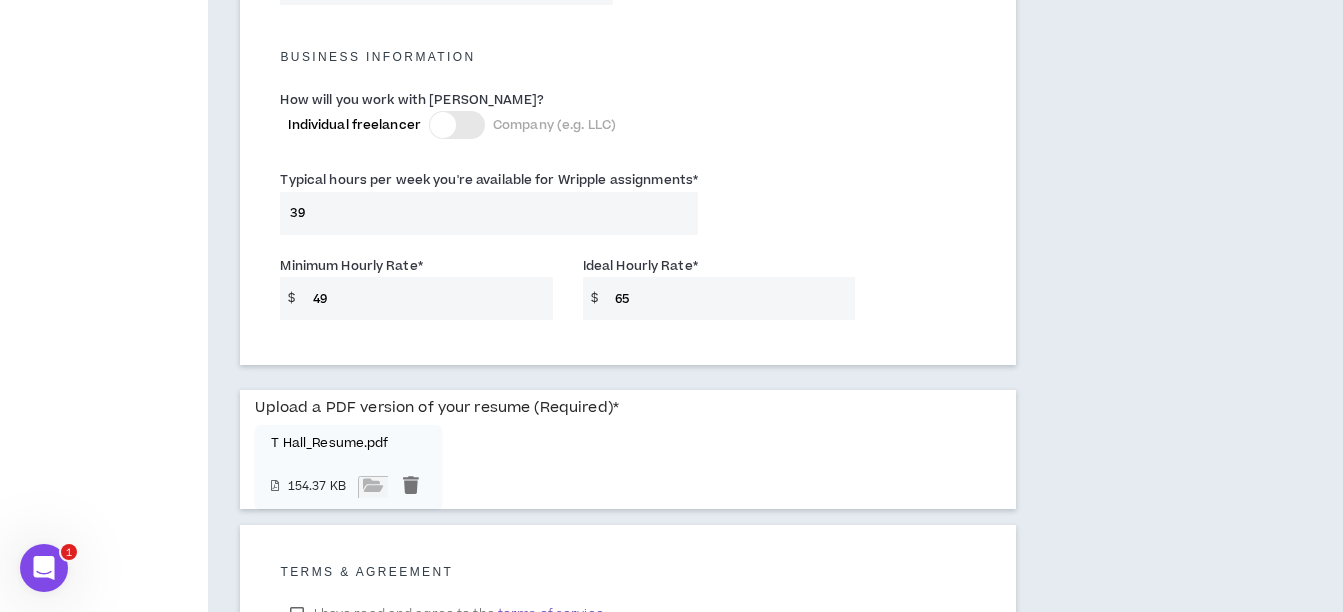 scroll, scrollTop: 1596, scrollLeft: 0, axis: vertical 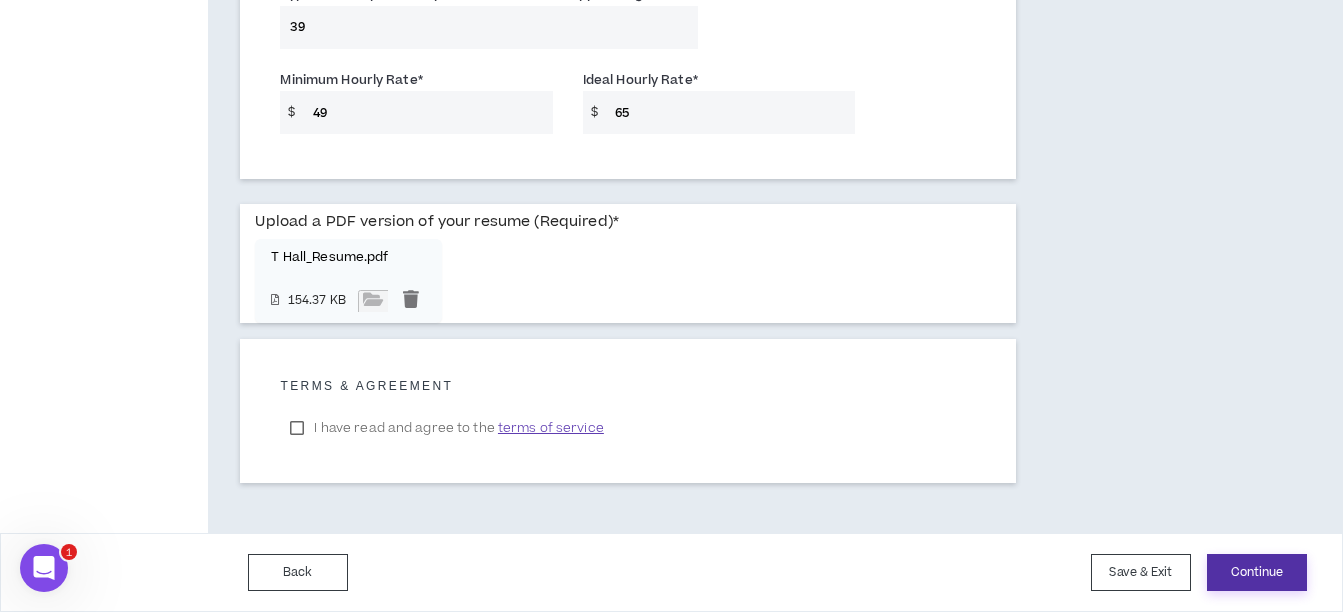type on "LinkedIn" 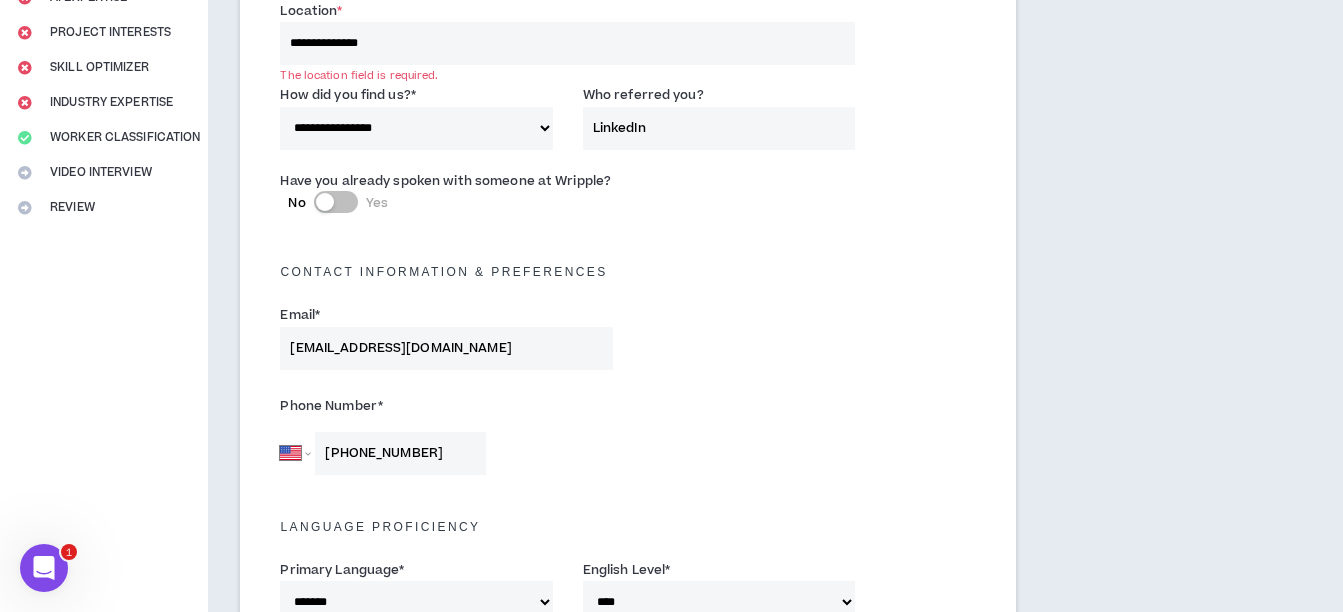scroll, scrollTop: 232, scrollLeft: 0, axis: vertical 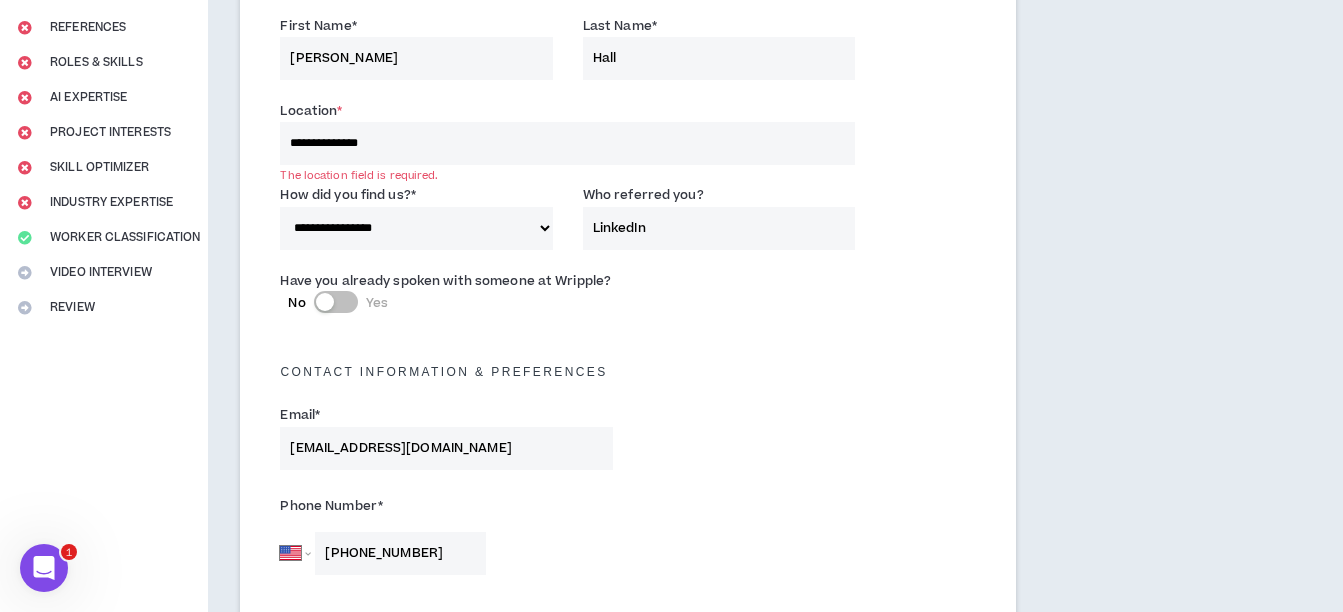 drag, startPoint x: 412, startPoint y: 140, endPoint x: 267, endPoint y: 143, distance: 145.03104 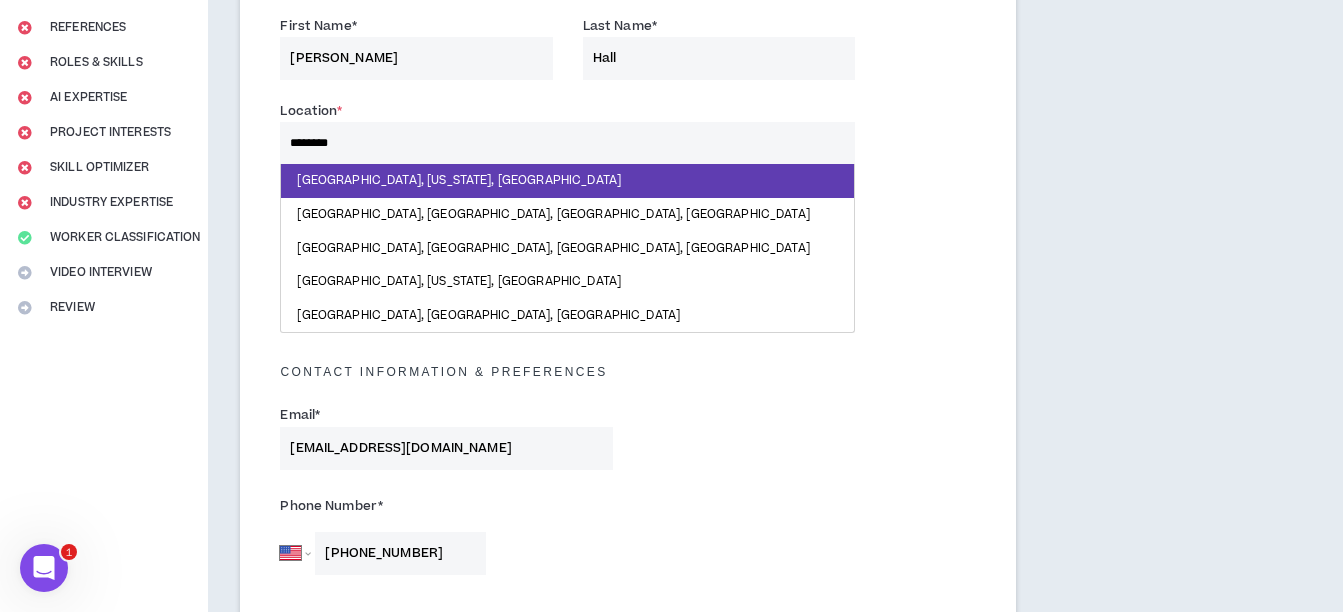 type on "*********" 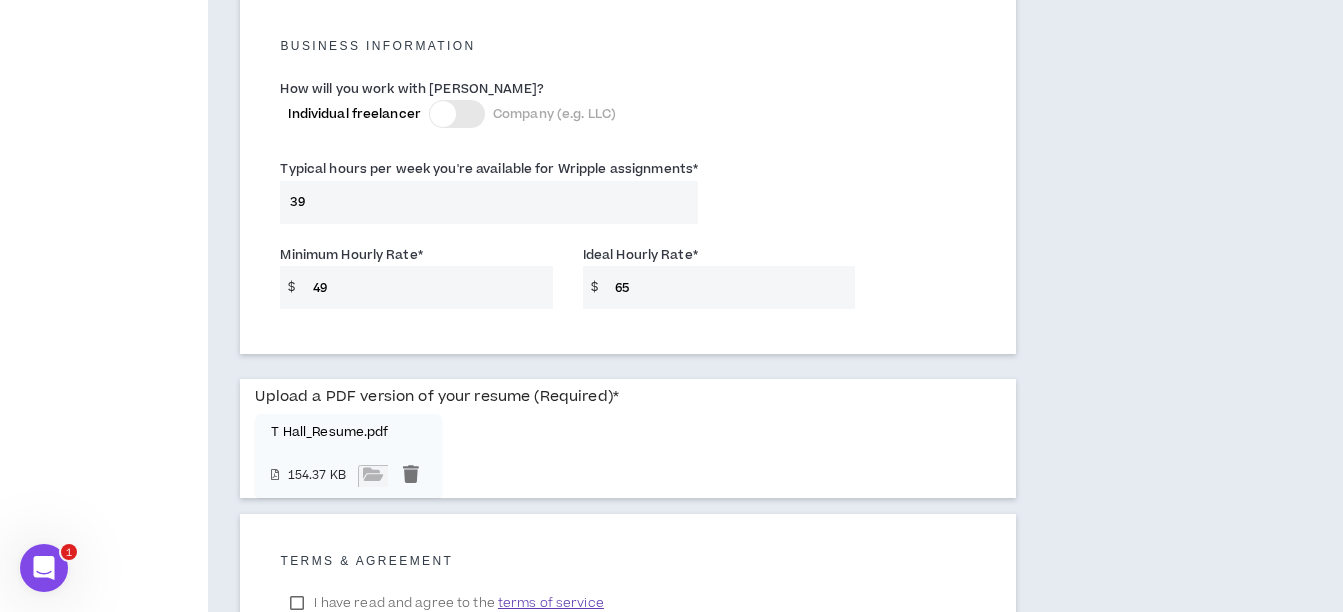 scroll, scrollTop: 1598, scrollLeft: 0, axis: vertical 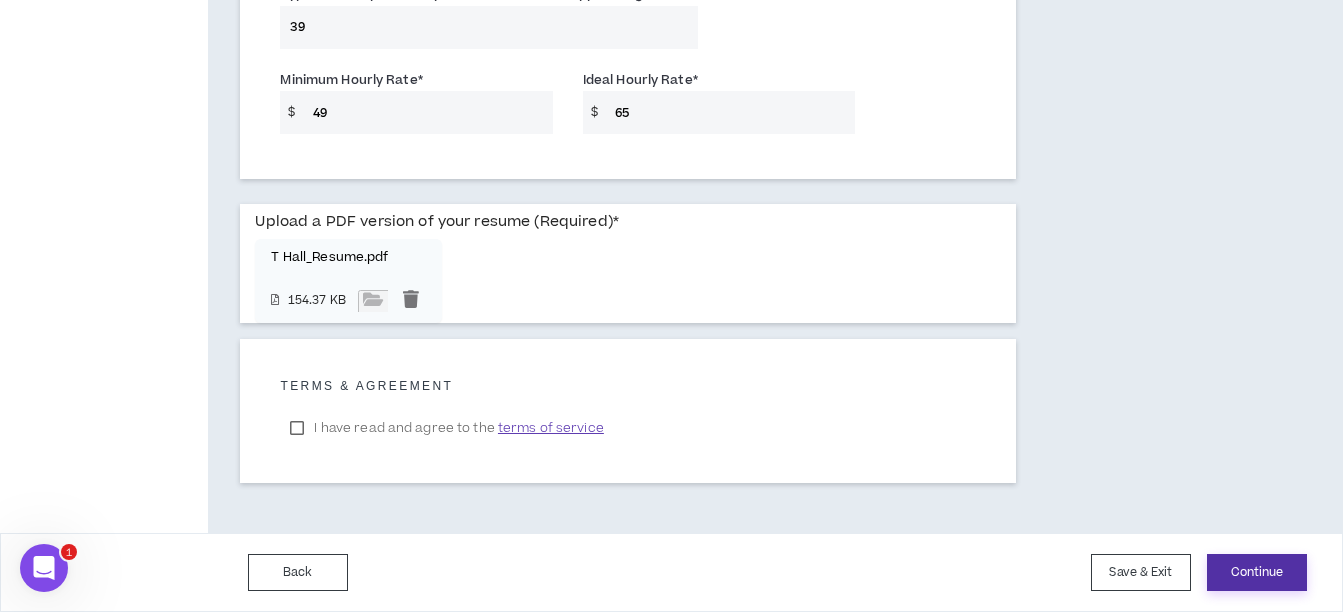 click on "Continue" at bounding box center (1257, 572) 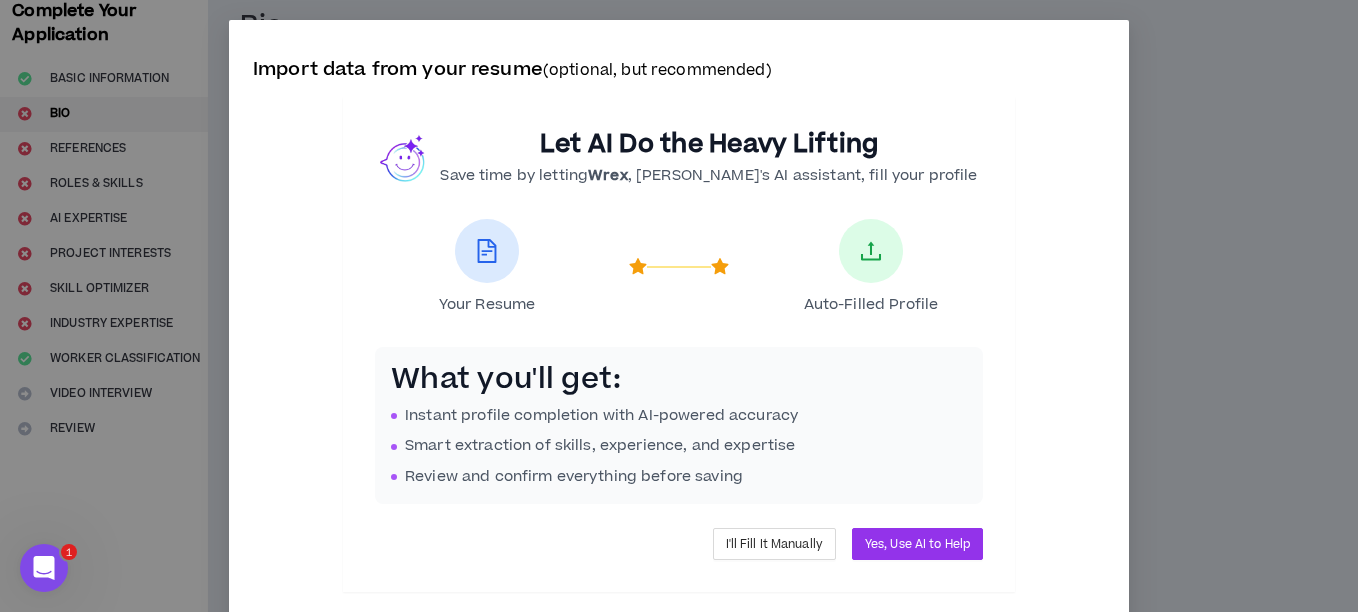 scroll, scrollTop: 0, scrollLeft: 0, axis: both 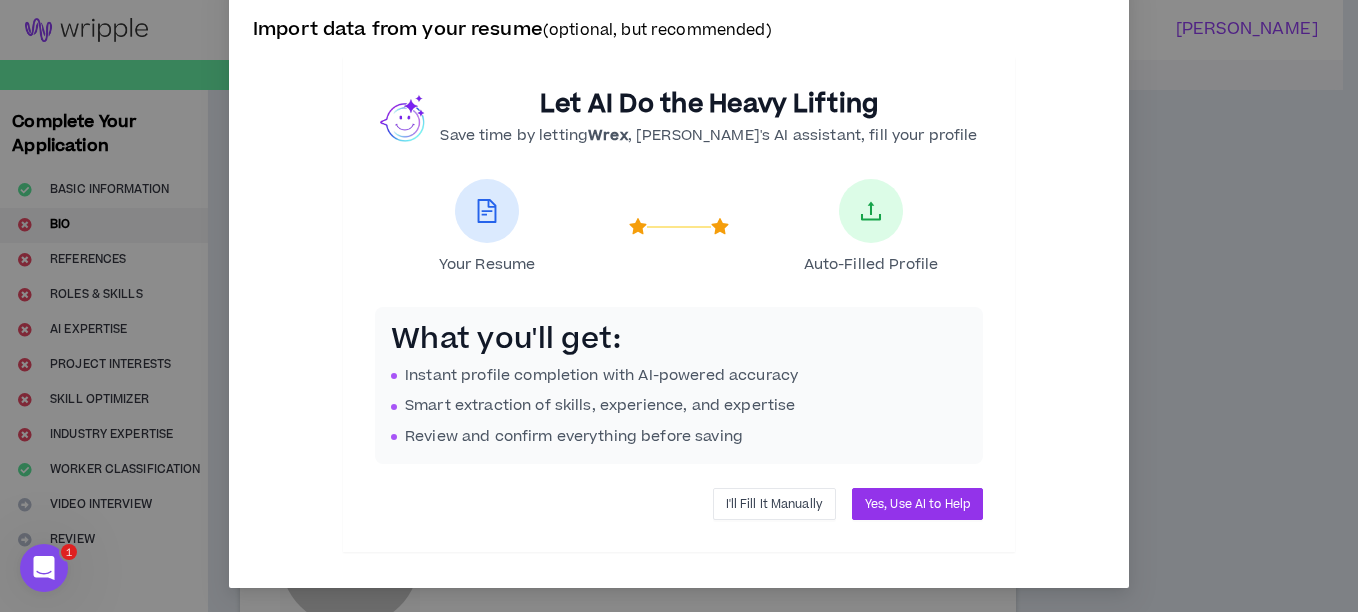 click on "I'll Fill It Manually" at bounding box center (774, 504) 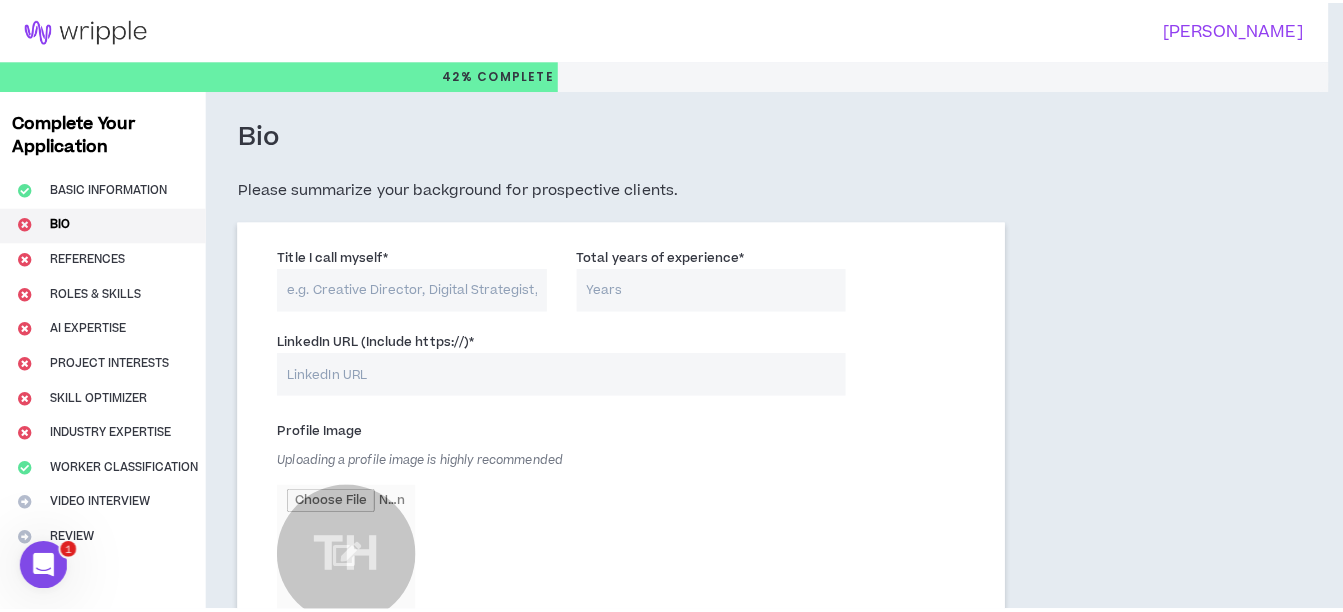 scroll, scrollTop: 20, scrollLeft: 0, axis: vertical 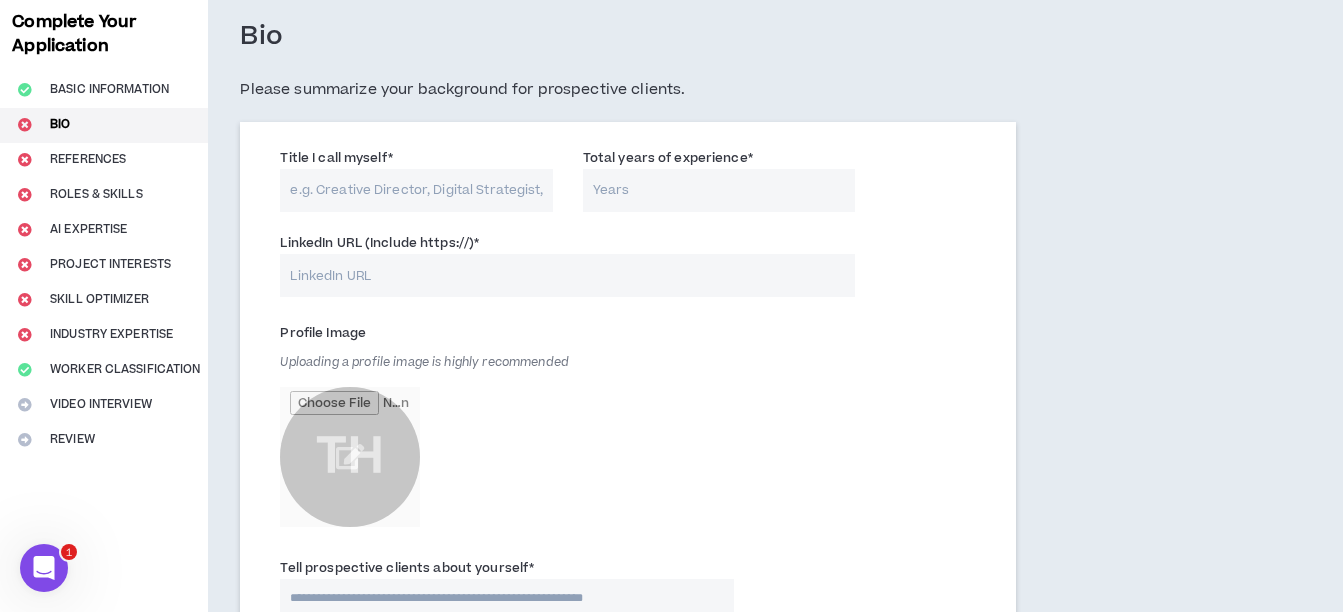 click on "Total years of experience  *" at bounding box center [719, 190] 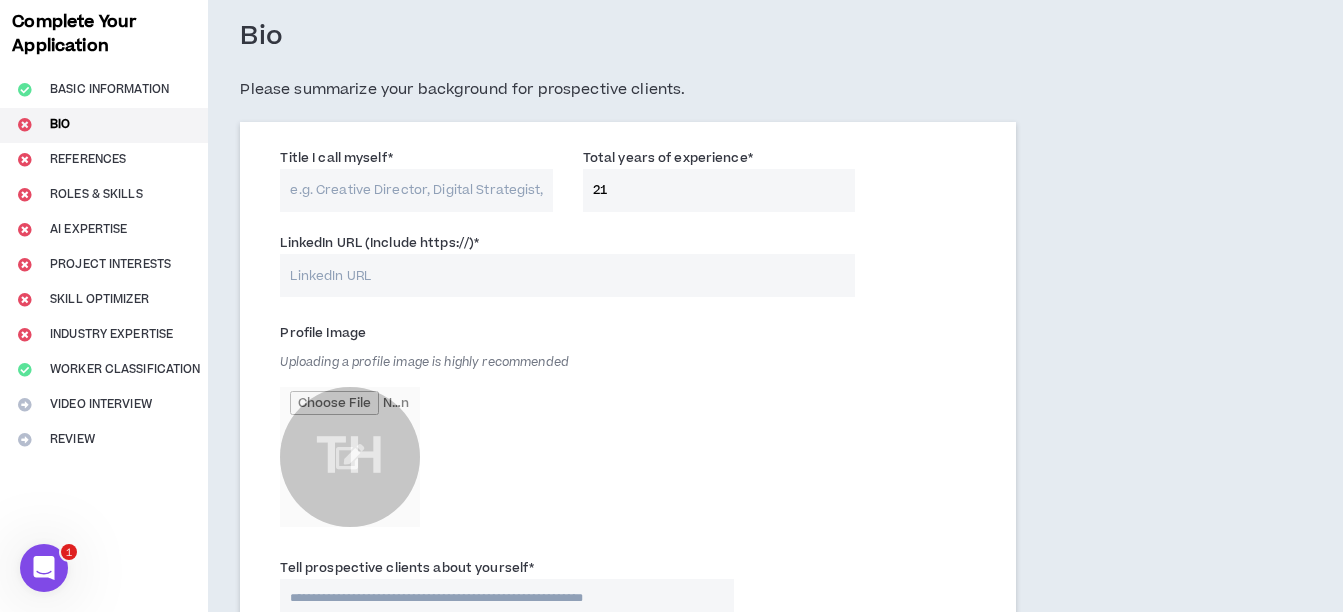 type on "21" 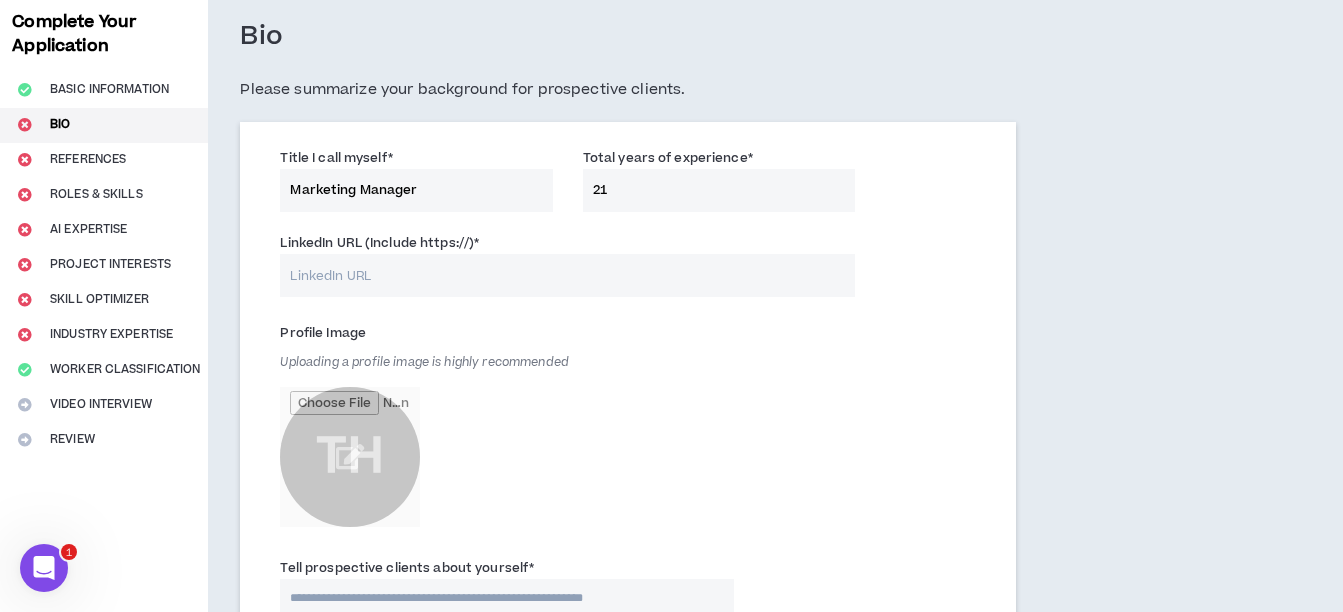 type on "Marketing Manager" 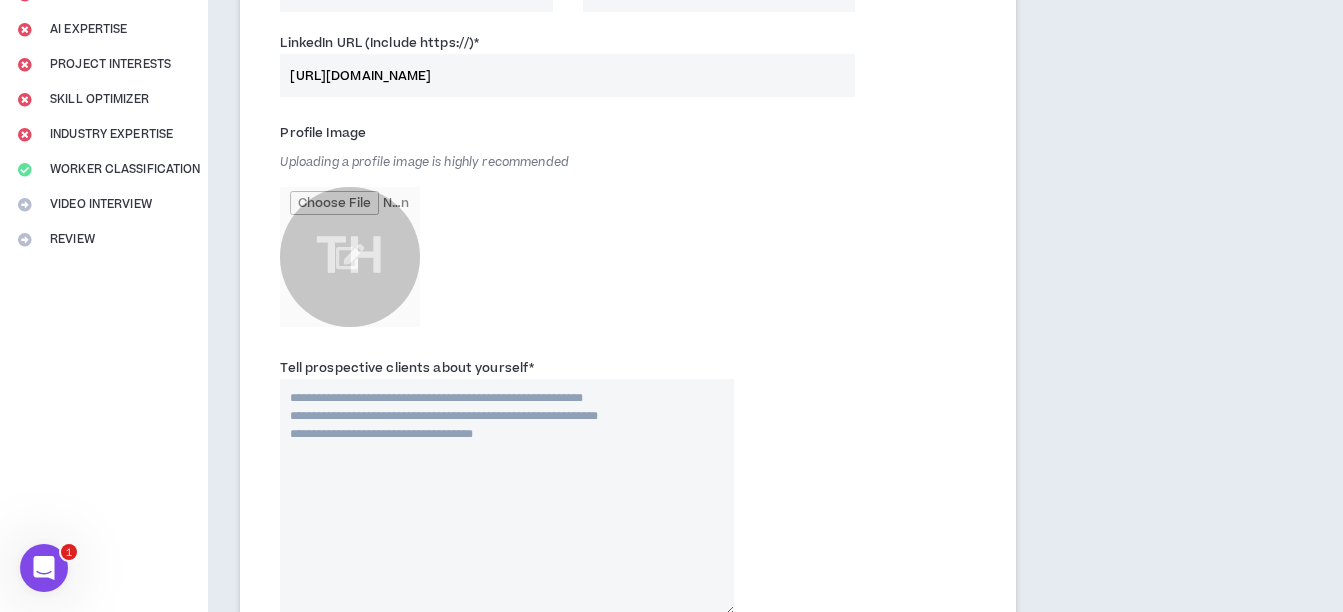 scroll, scrollTop: 400, scrollLeft: 0, axis: vertical 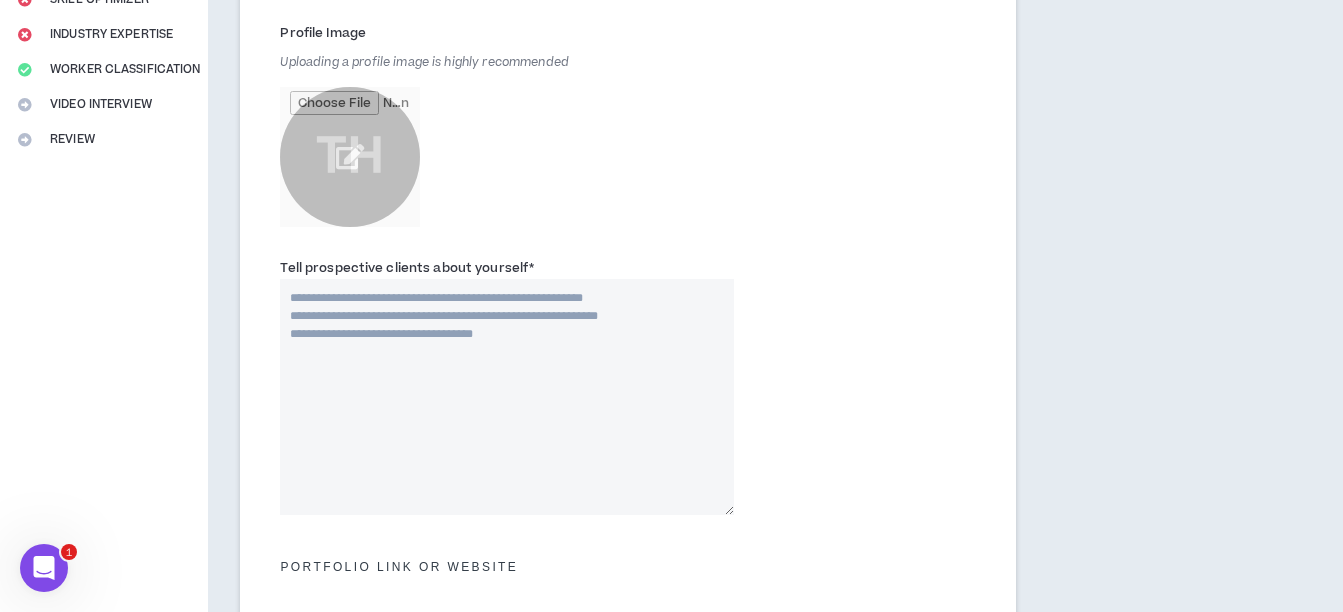 type on "[URL][DOMAIN_NAME]" 